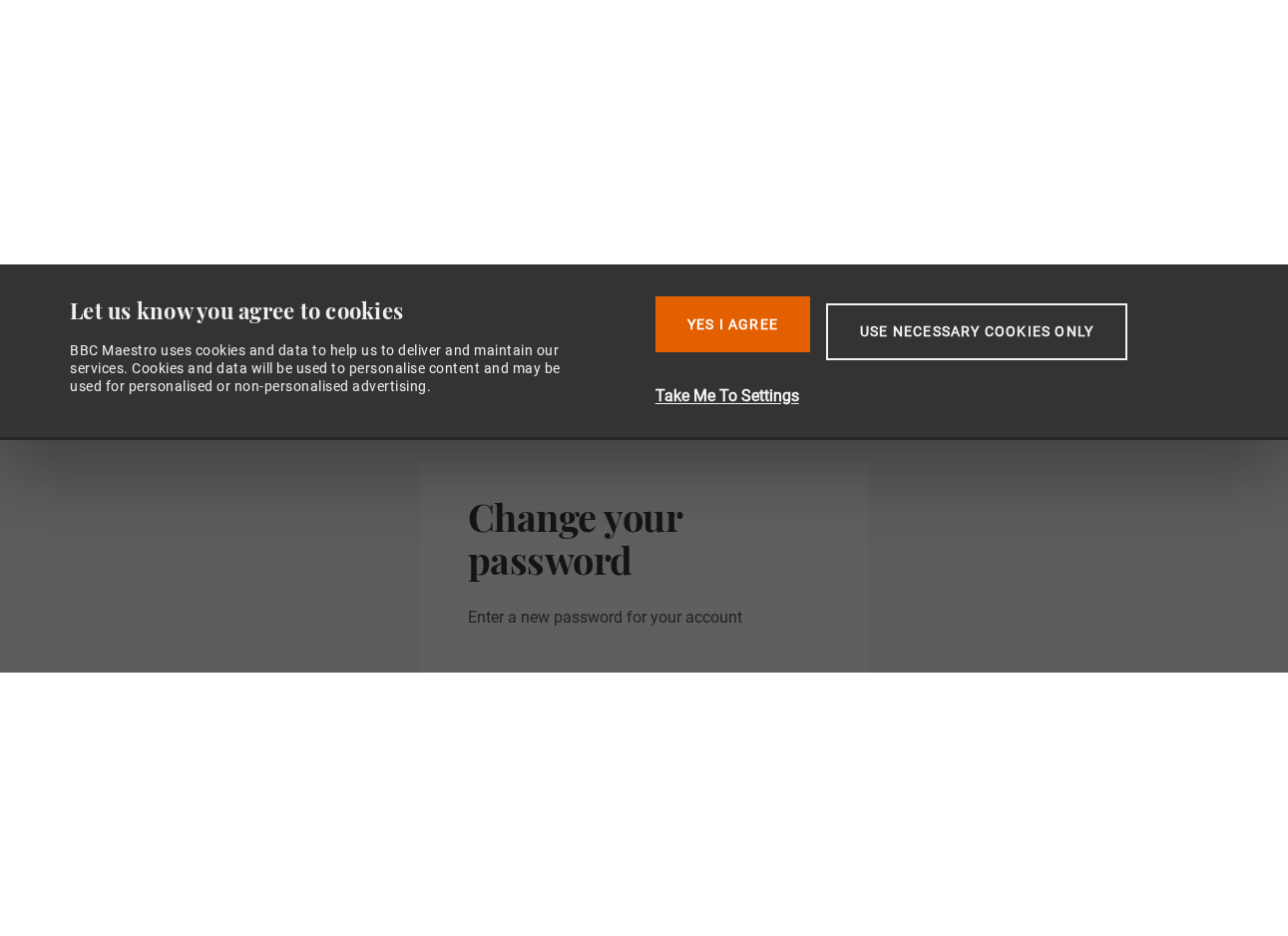 scroll, scrollTop: 0, scrollLeft: 0, axis: both 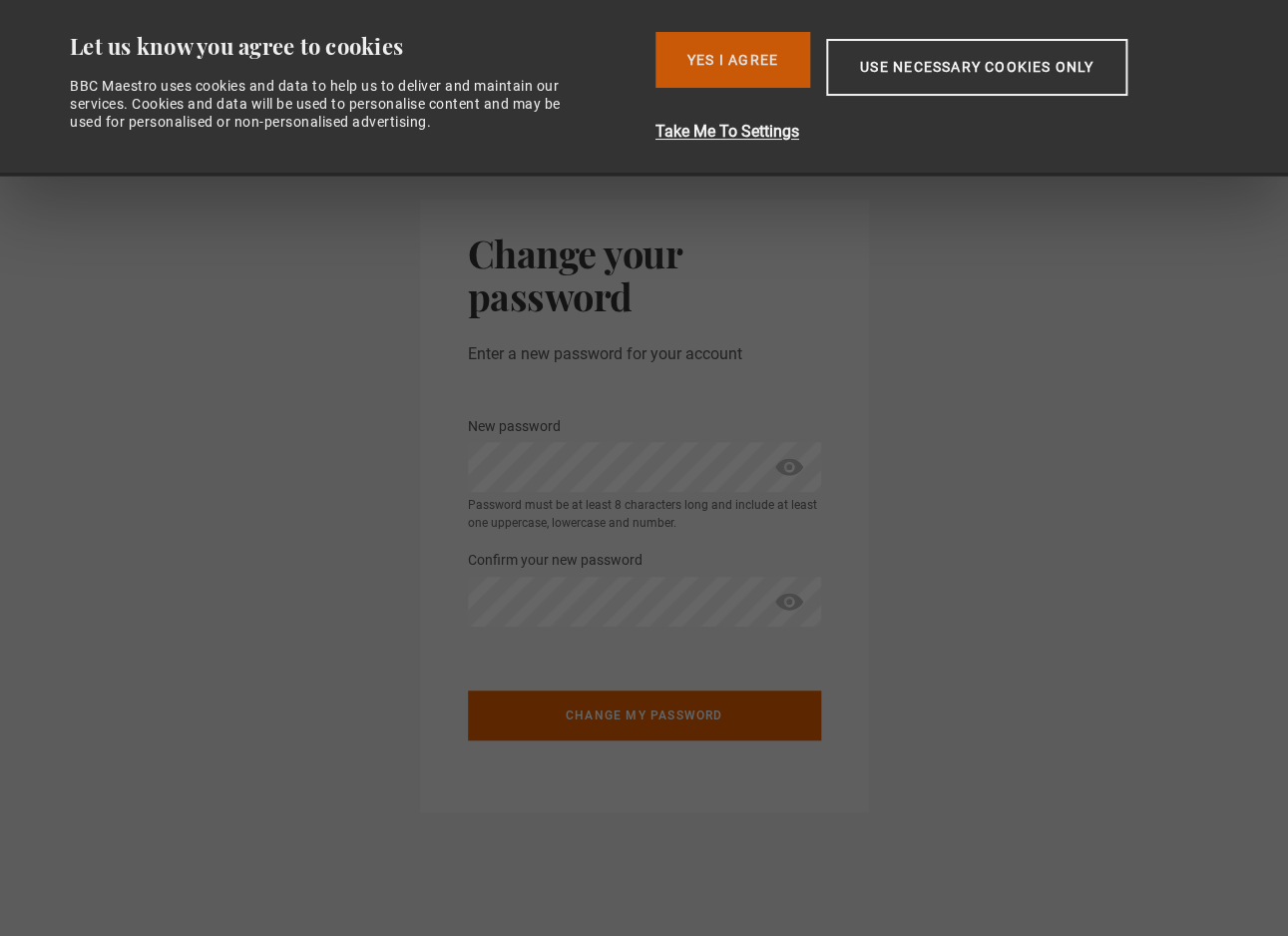 click on "Yes I Agree" at bounding box center [732, 60] 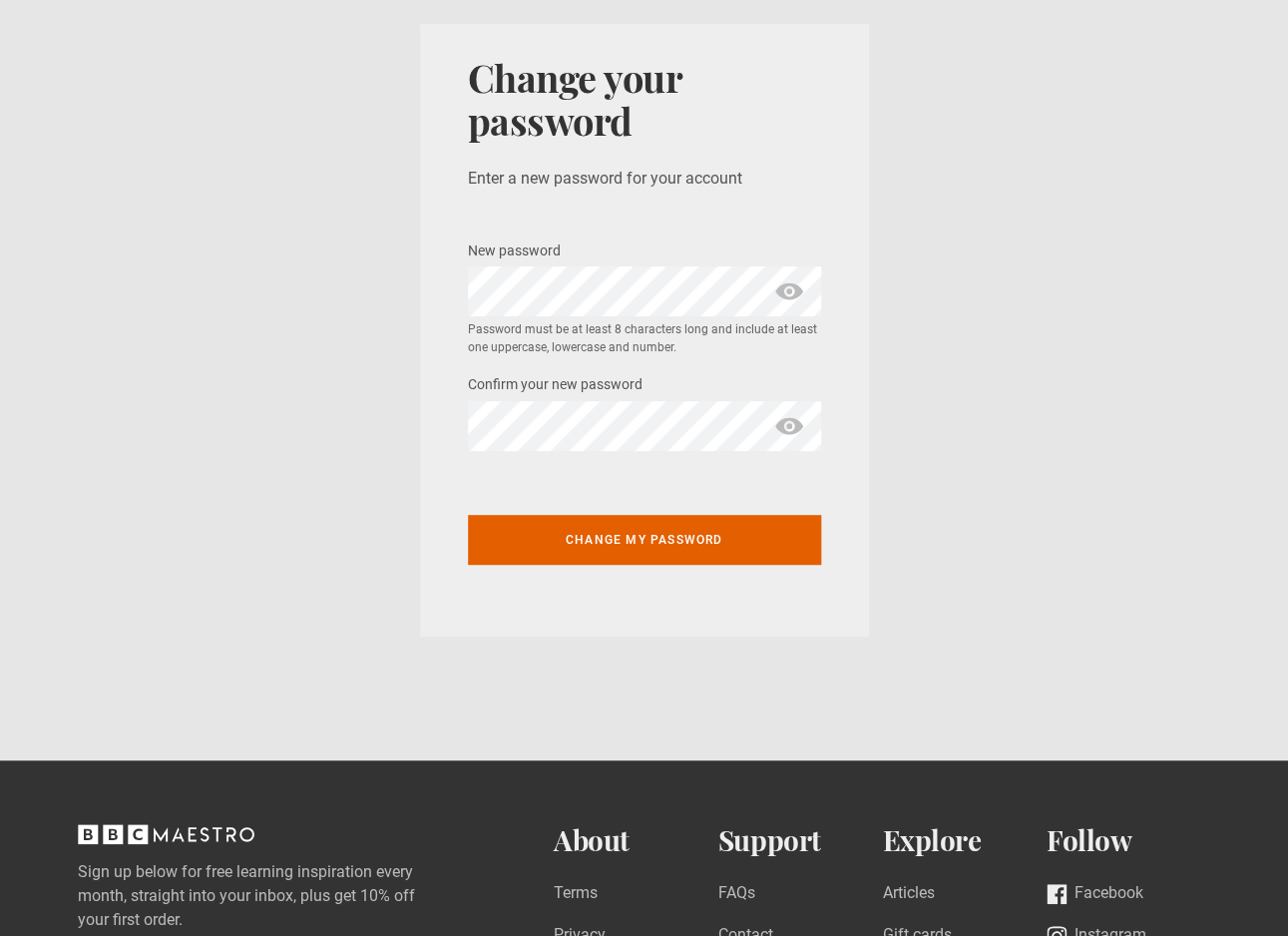 click at bounding box center [789, 291] 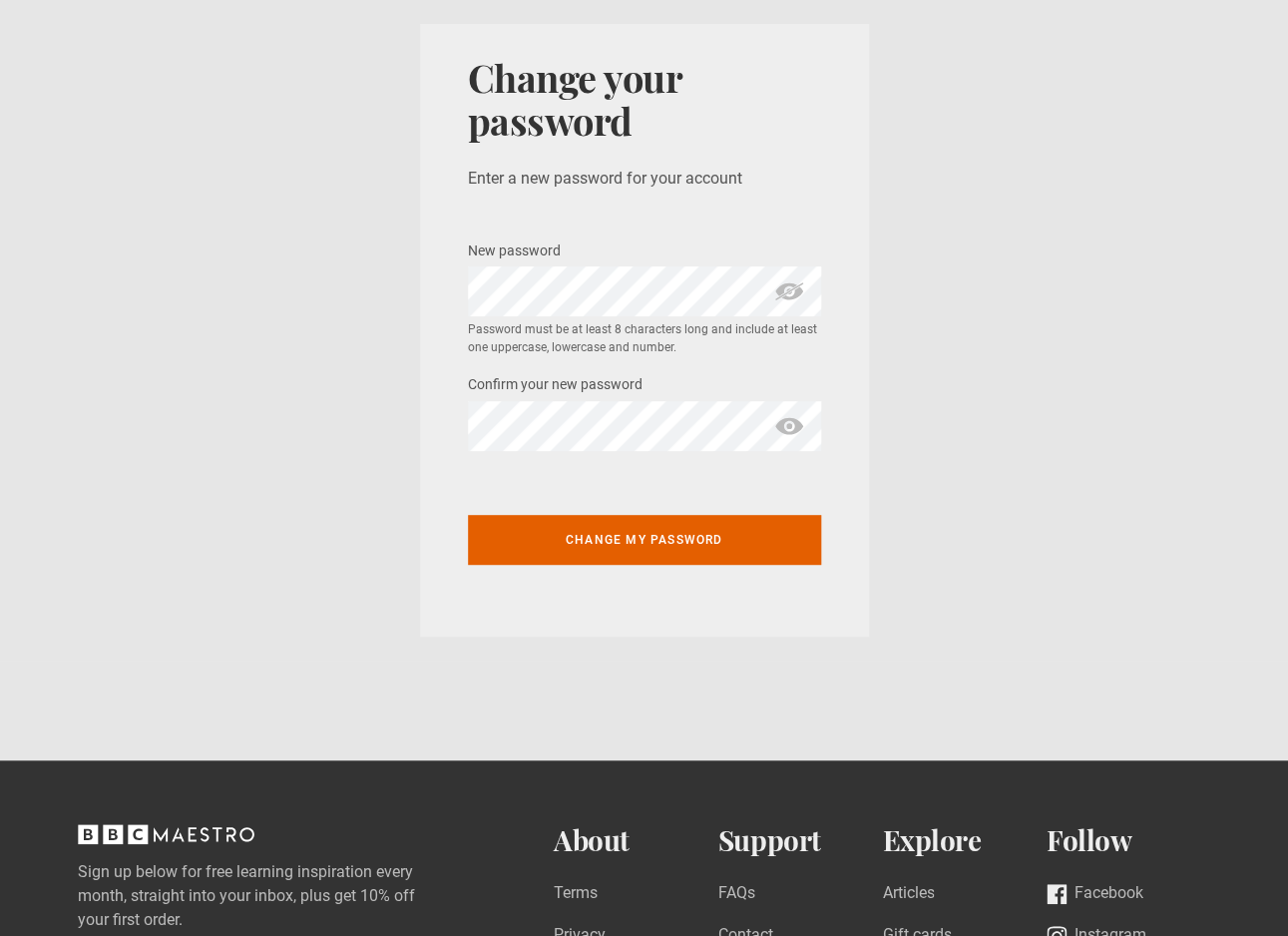 click at bounding box center [789, 291] 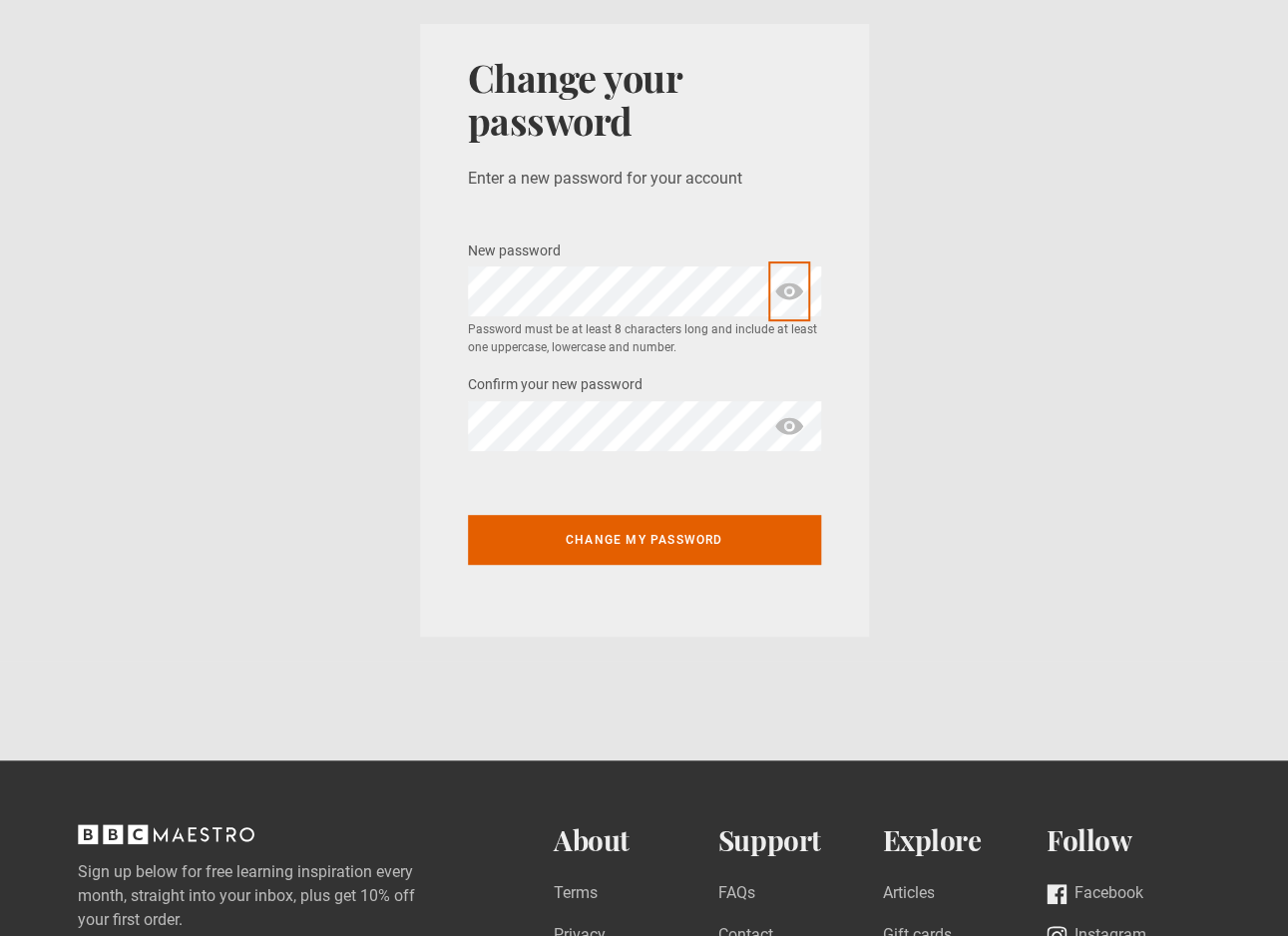 click at bounding box center (789, 291) 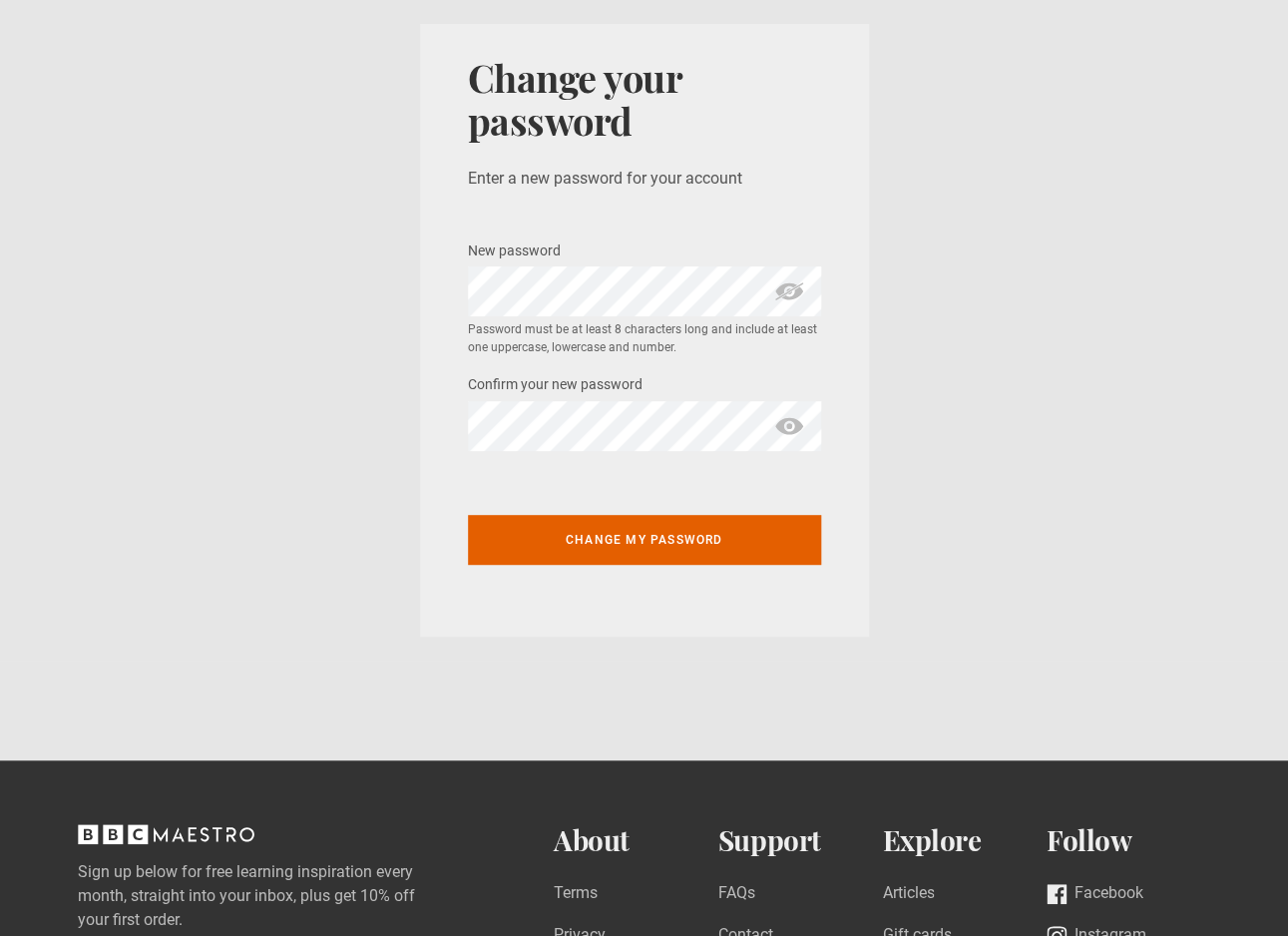 click at bounding box center (789, 426) 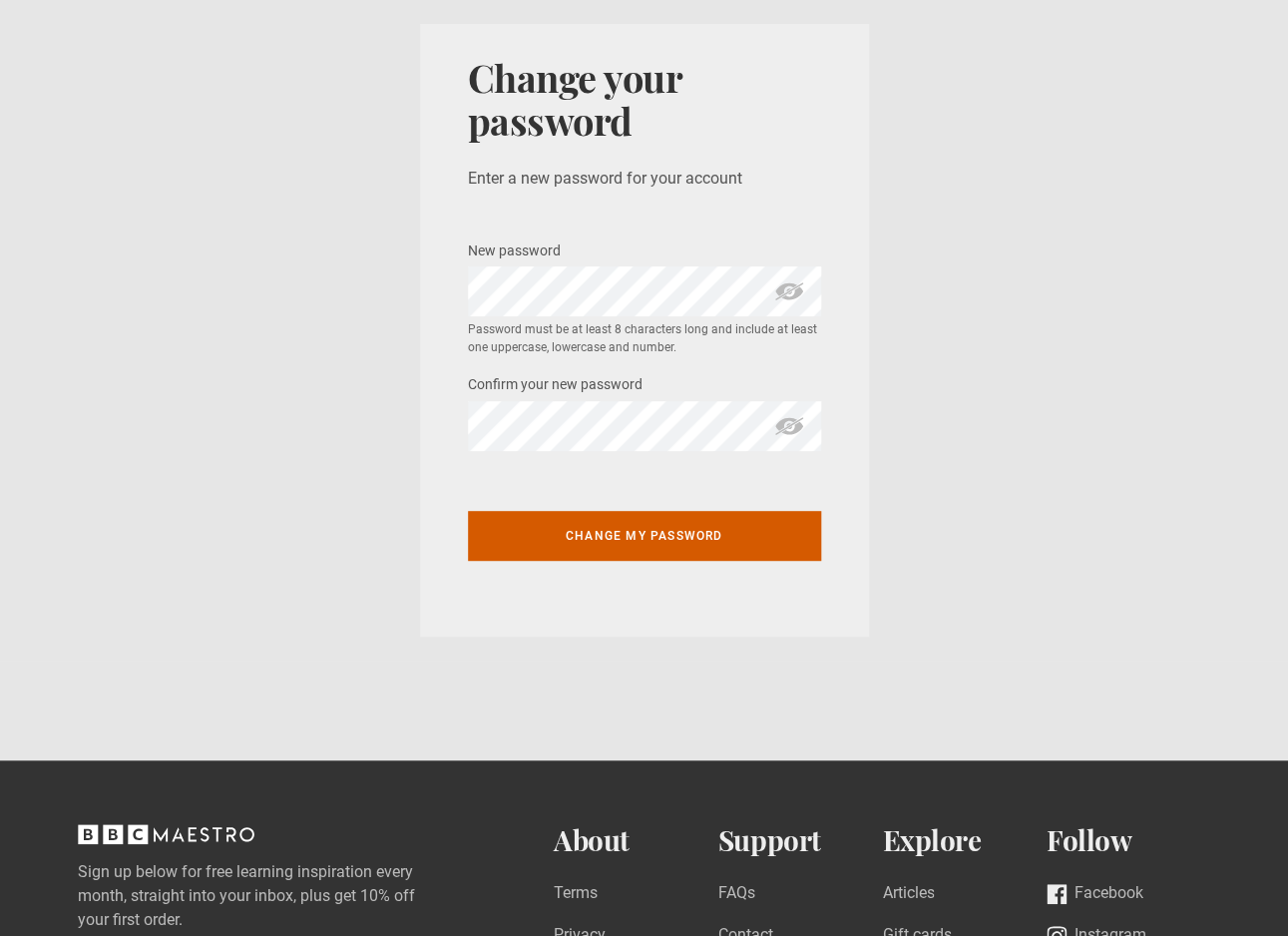 click on "Change my password" at bounding box center [644, 536] 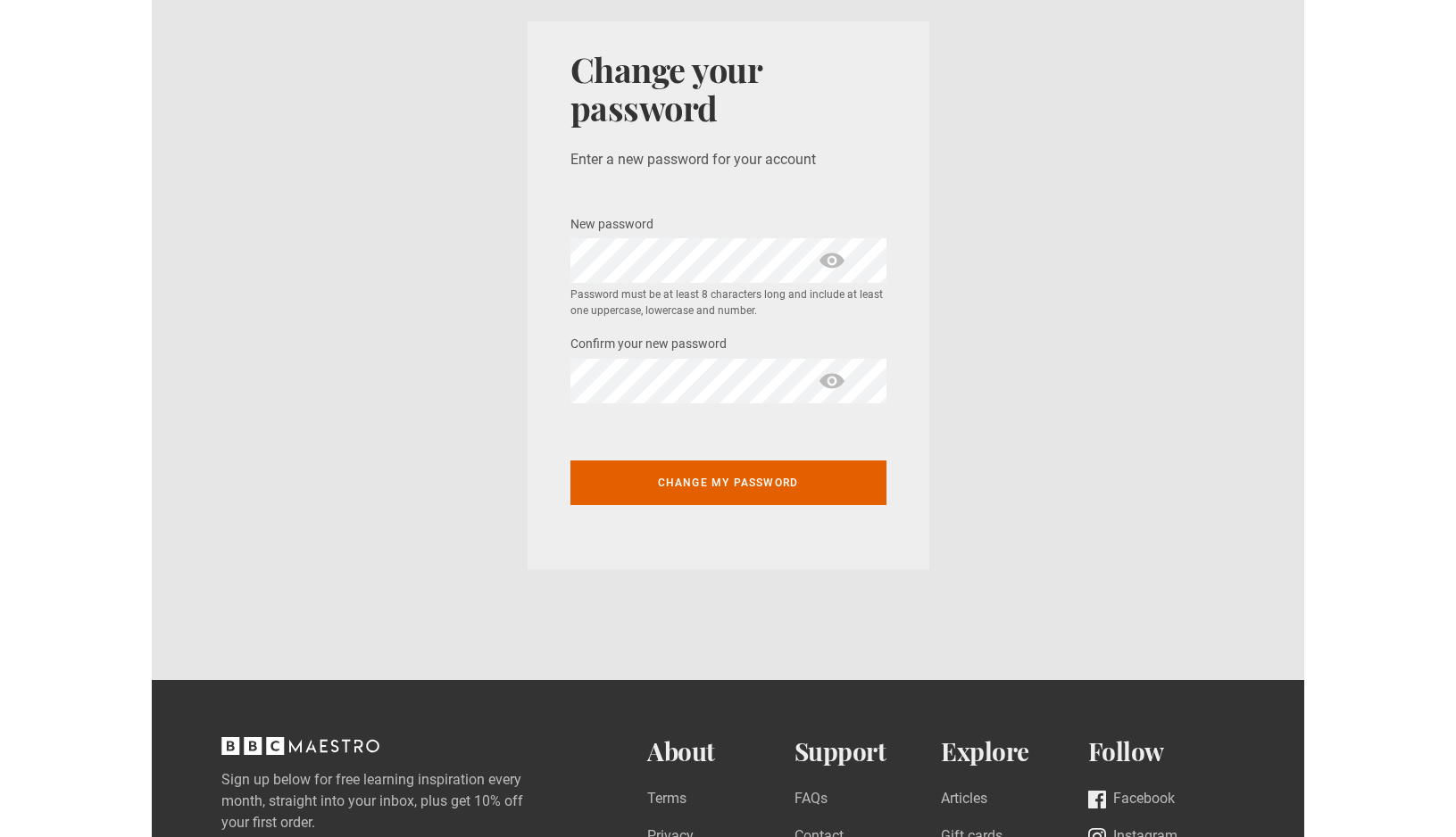 scroll, scrollTop: 0, scrollLeft: 0, axis: both 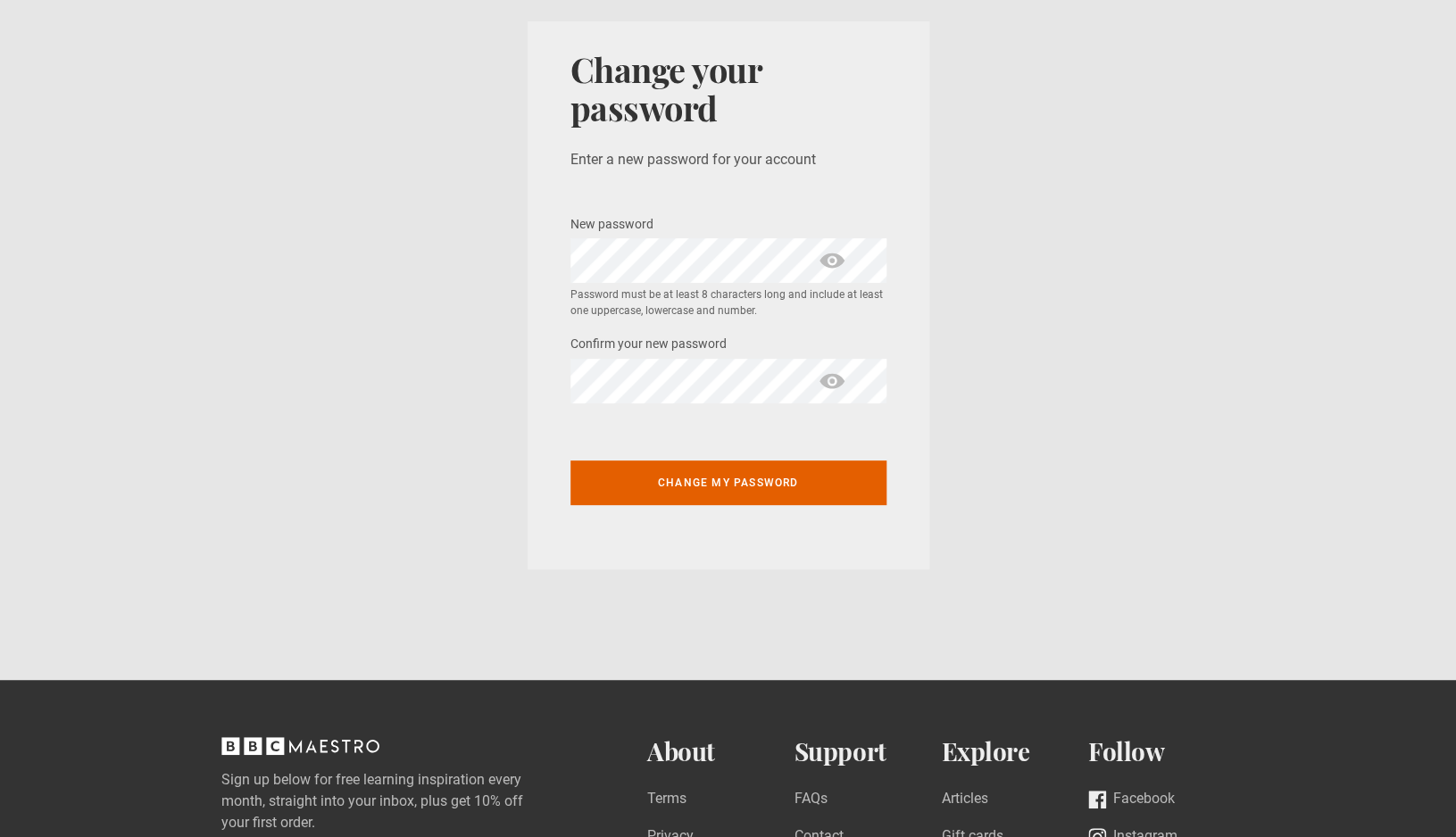 click on "Change your password
Enter a new password for your account
New password  * Password must be at least 8 characters long and include at least one uppercase, lowercase and number.
Confirm your new password  * Password confirmation doesn't match Password
Change my password" at bounding box center (728, 295) 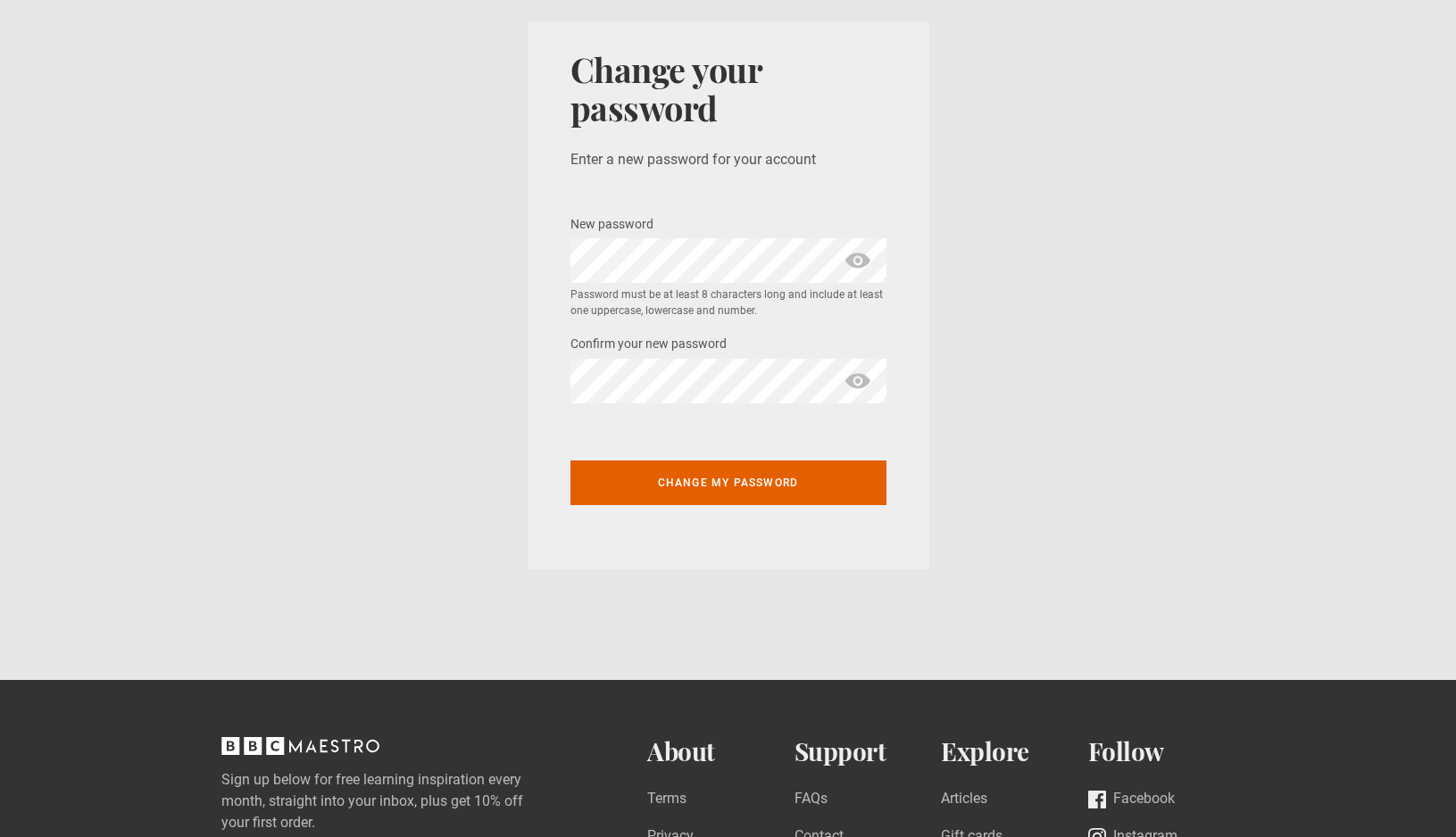 scroll, scrollTop: 0, scrollLeft: 0, axis: both 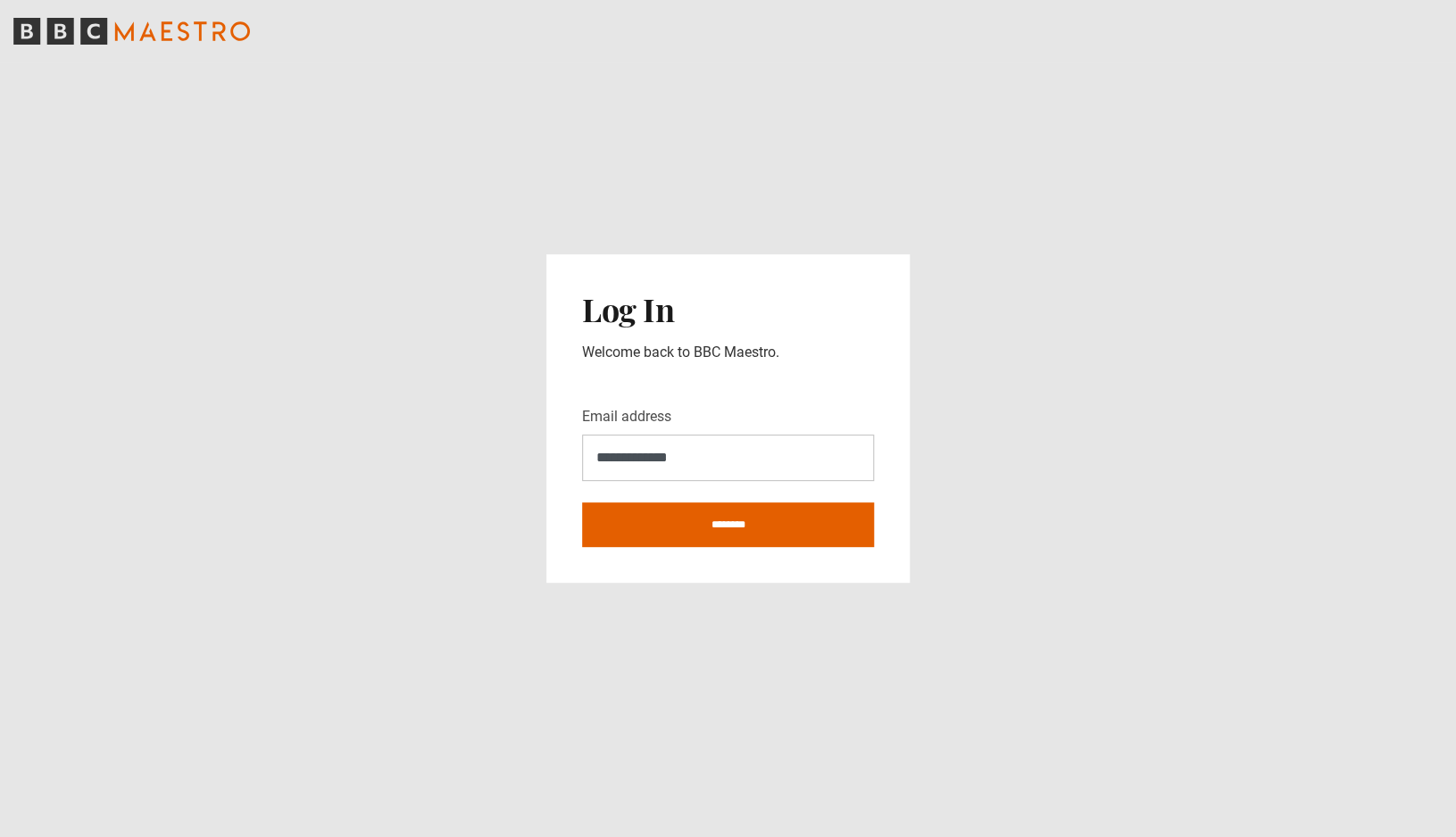click on "**********" at bounding box center [728, 458] 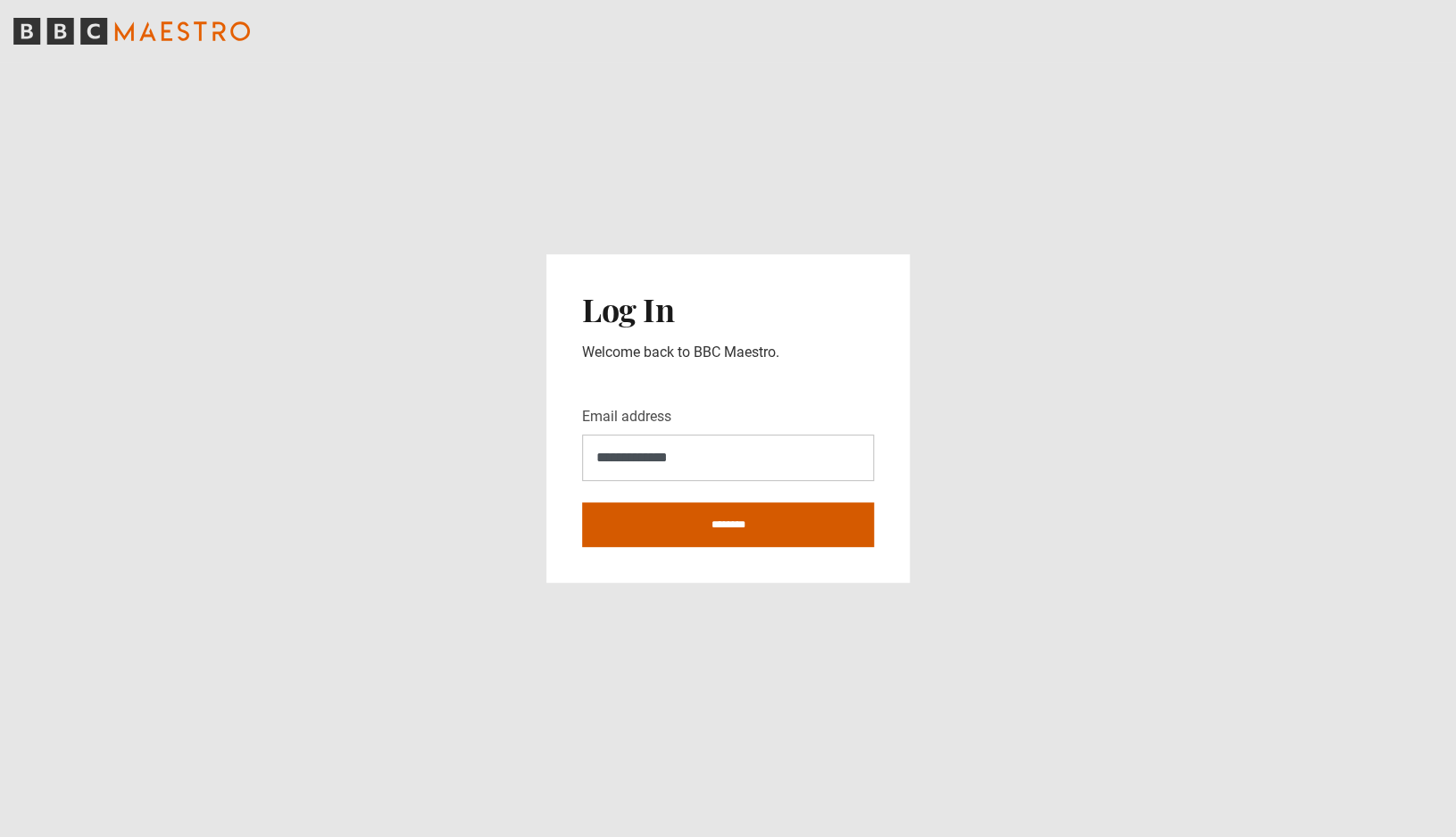 type on "**********" 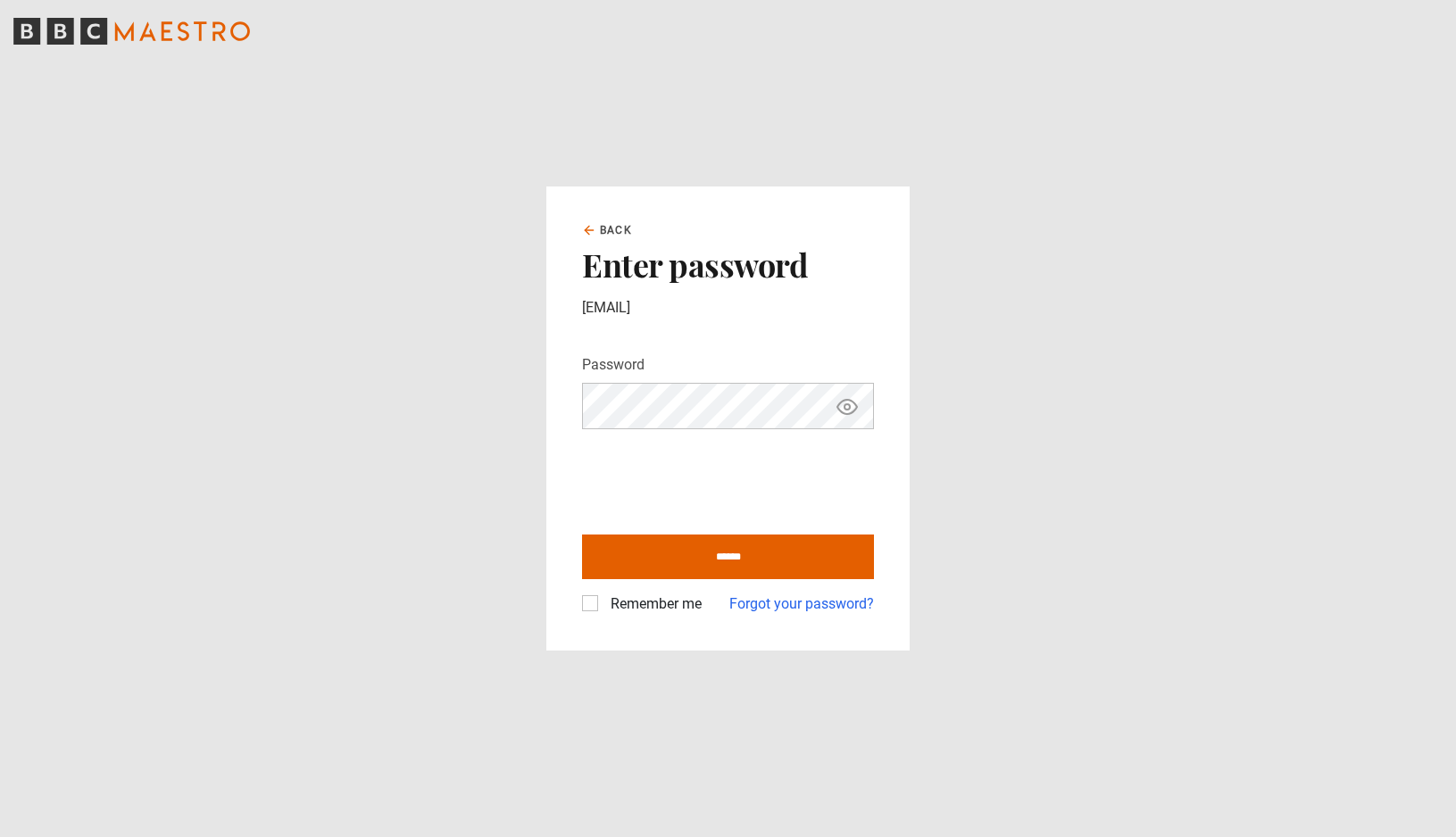 scroll, scrollTop: 0, scrollLeft: 0, axis: both 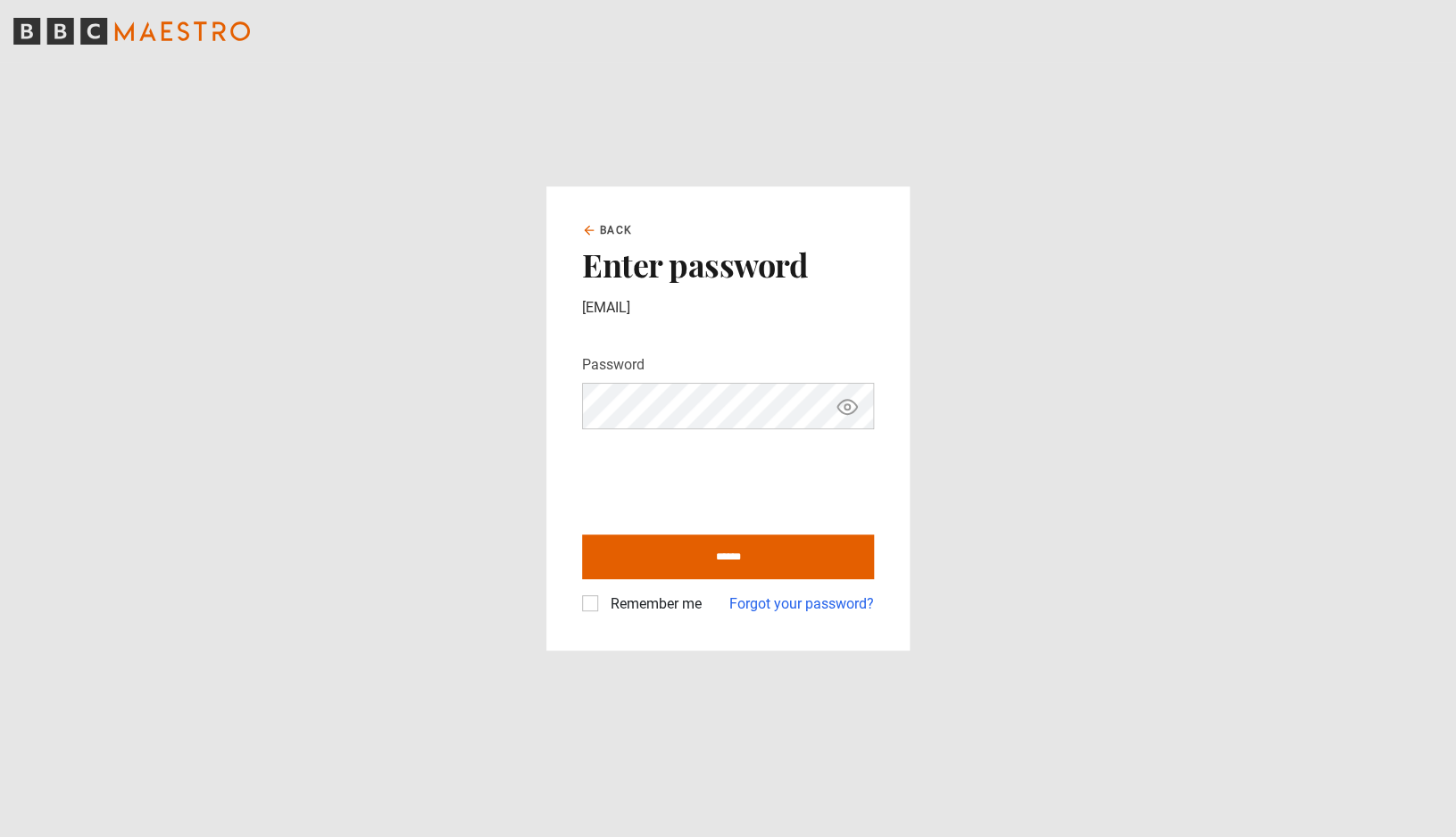 click 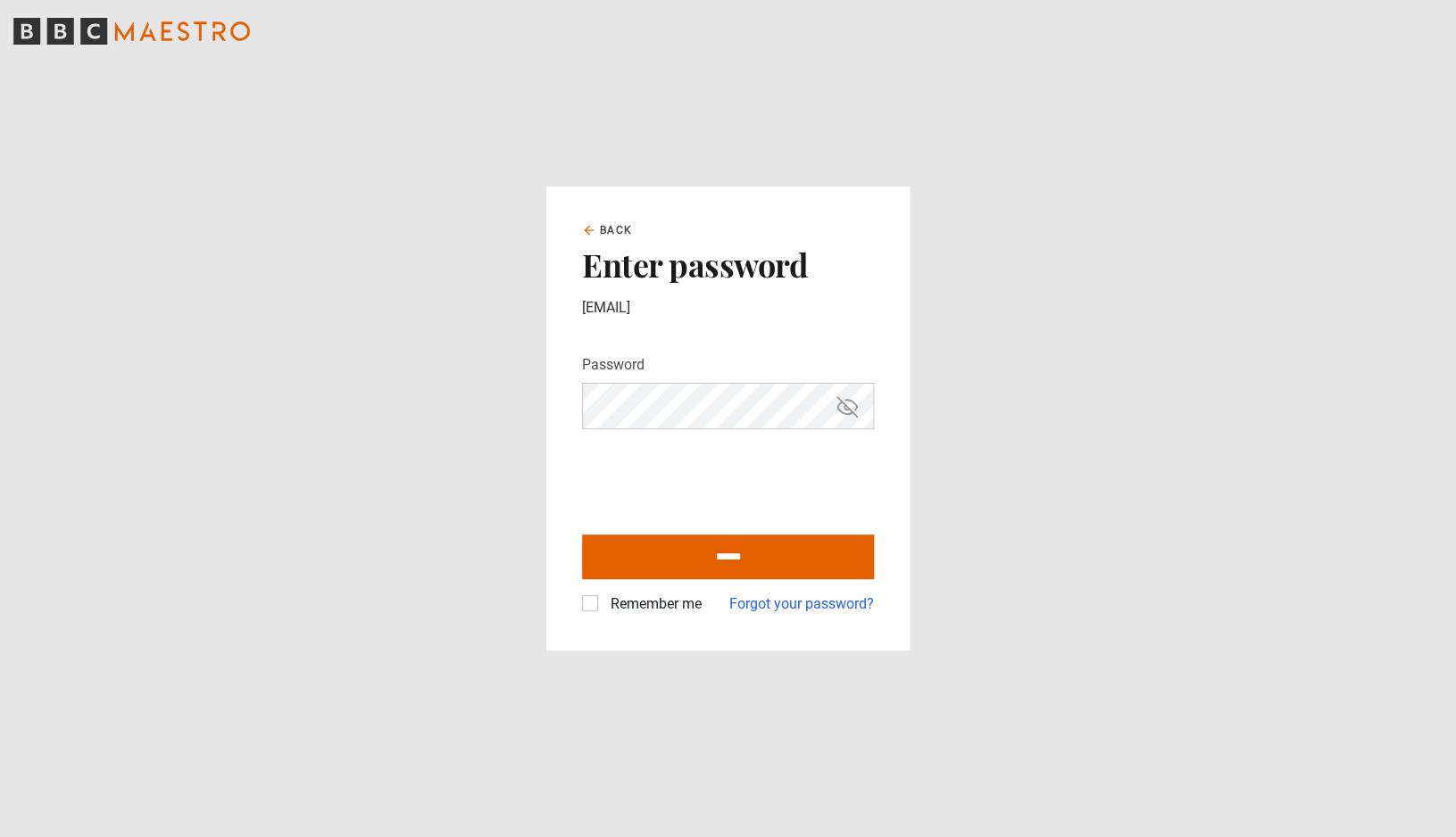 click on "Remember me" at bounding box center (642, 604) 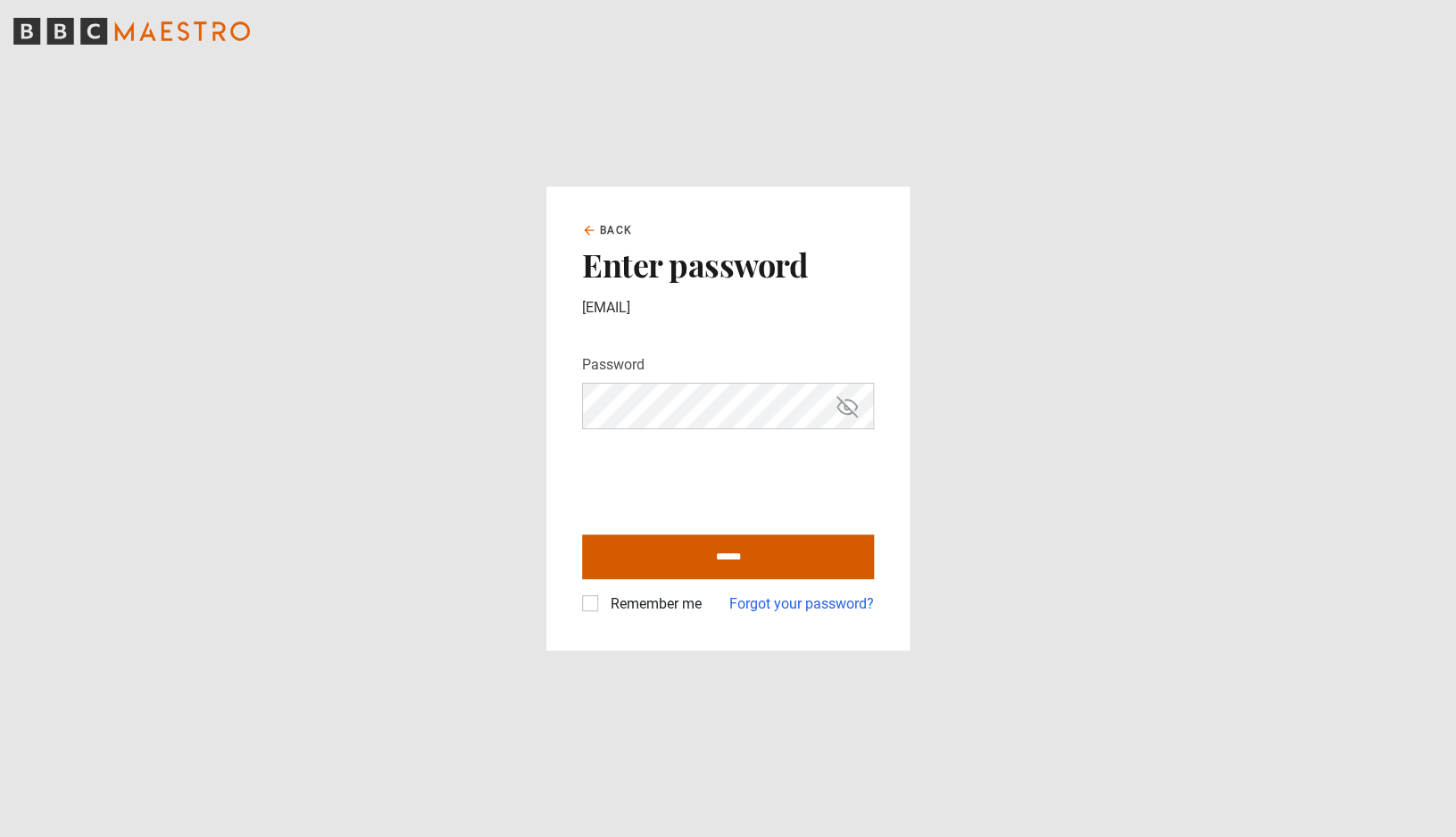 click on "******" at bounding box center [728, 557] 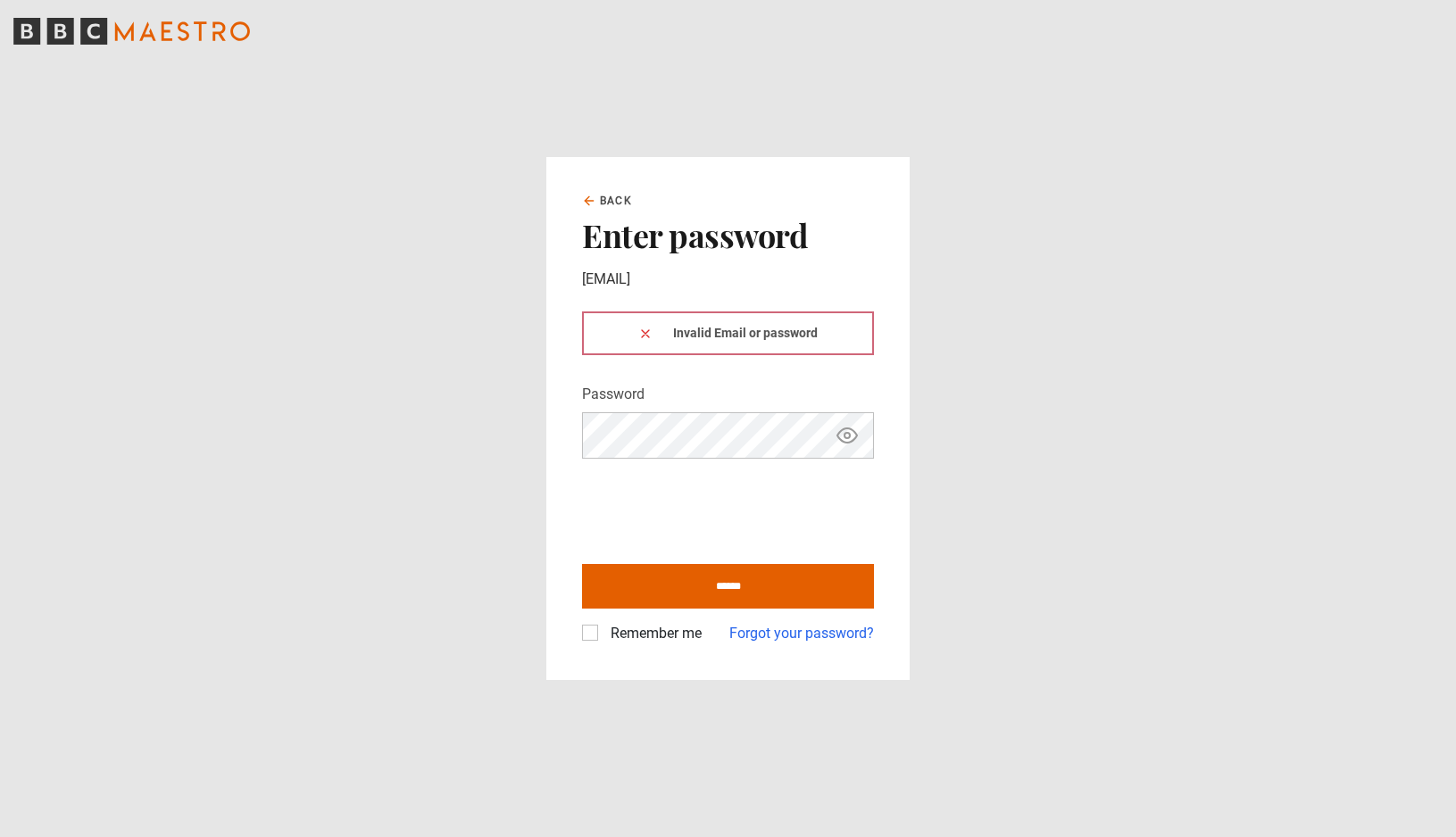 scroll, scrollTop: 0, scrollLeft: 0, axis: both 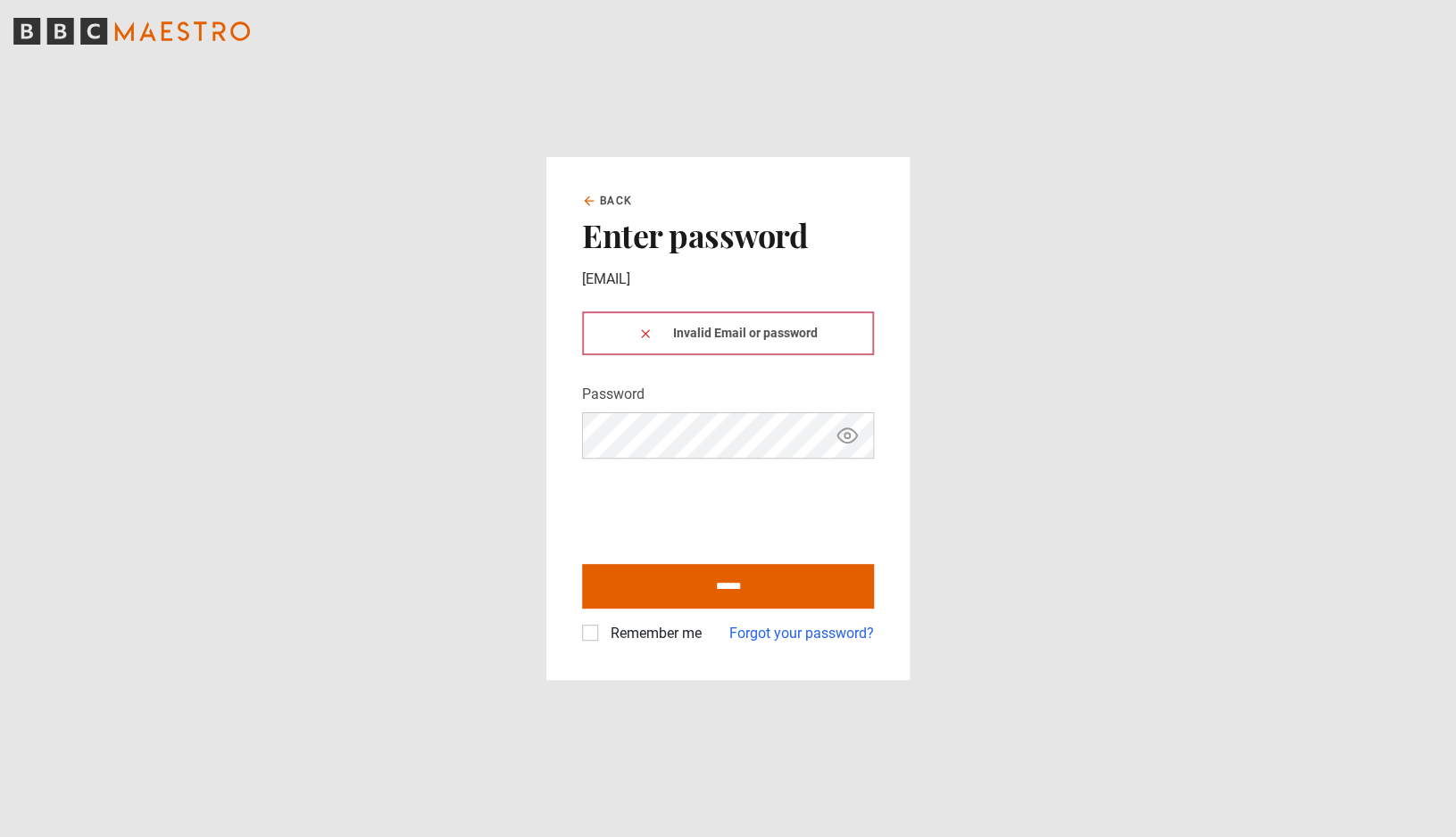 click 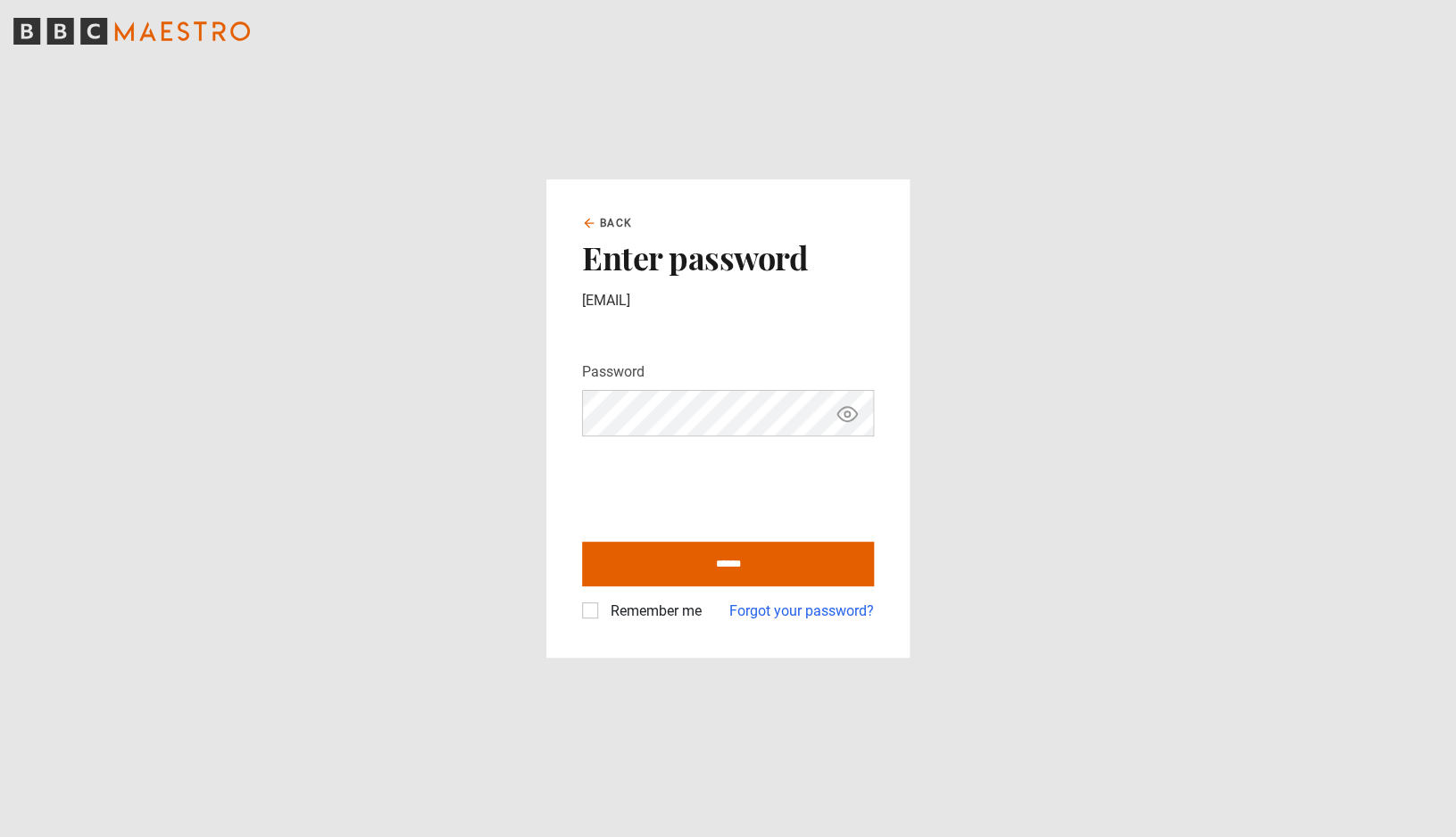 click 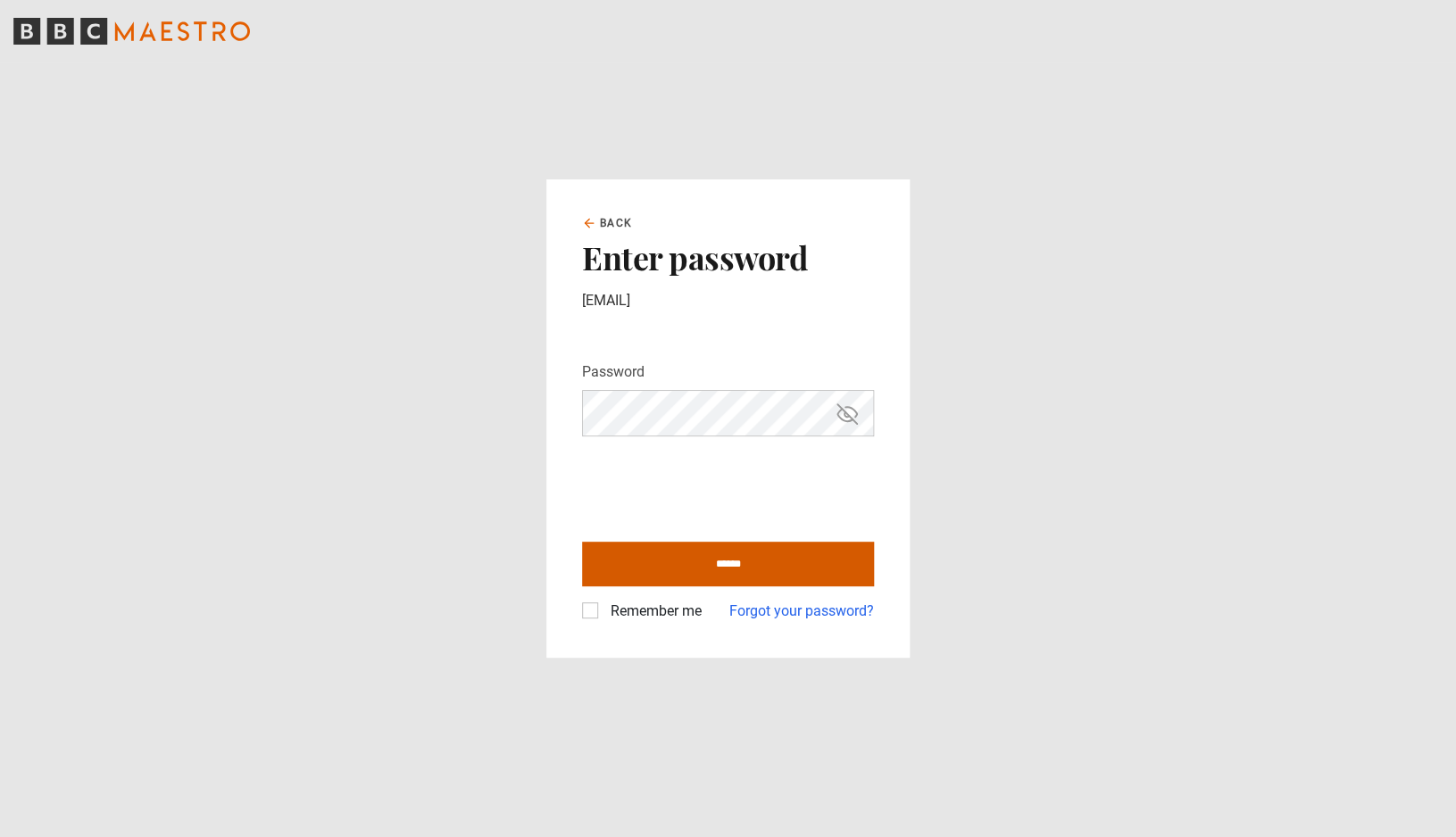 click on "******" at bounding box center (728, 564) 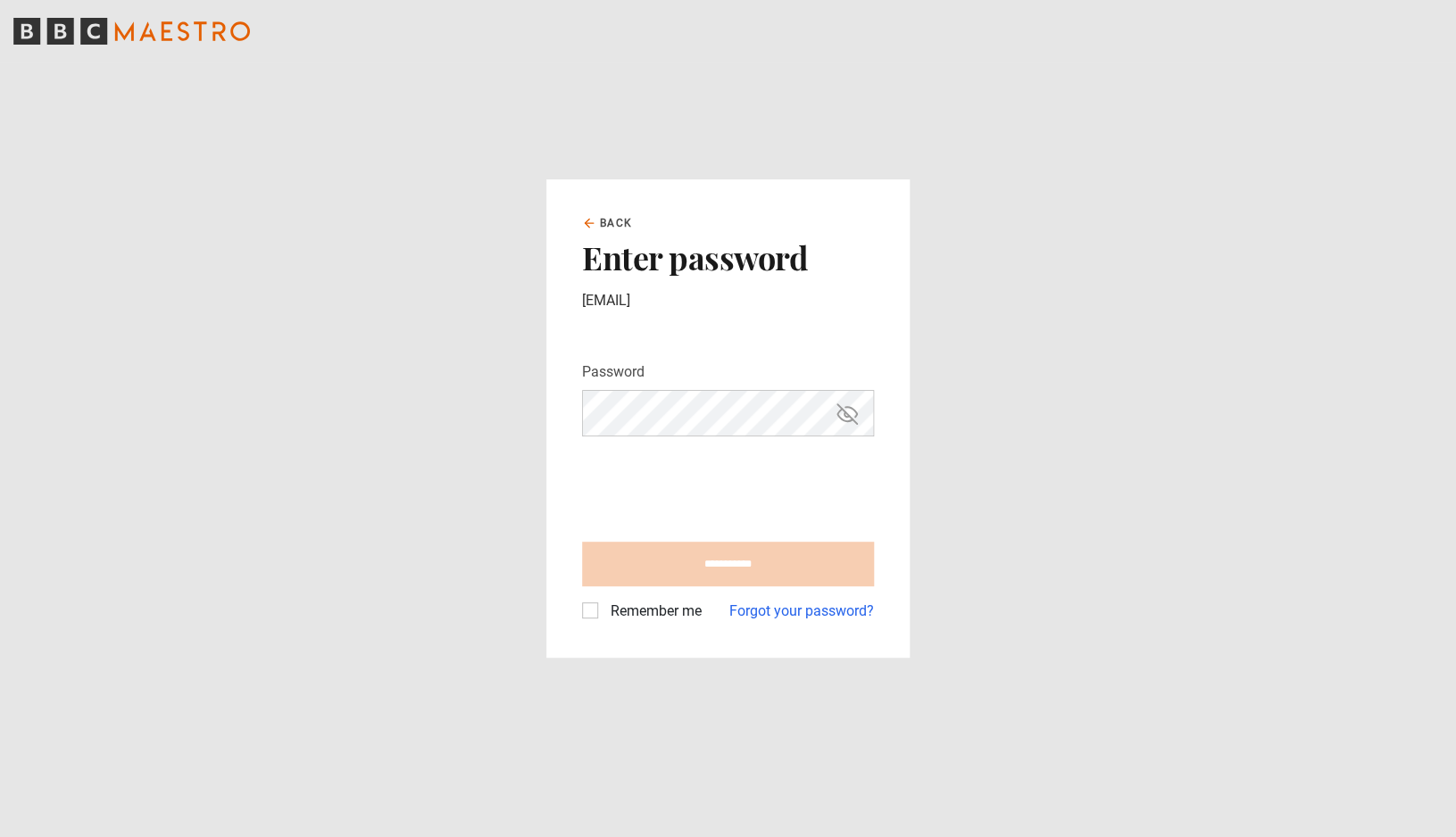 type on "**********" 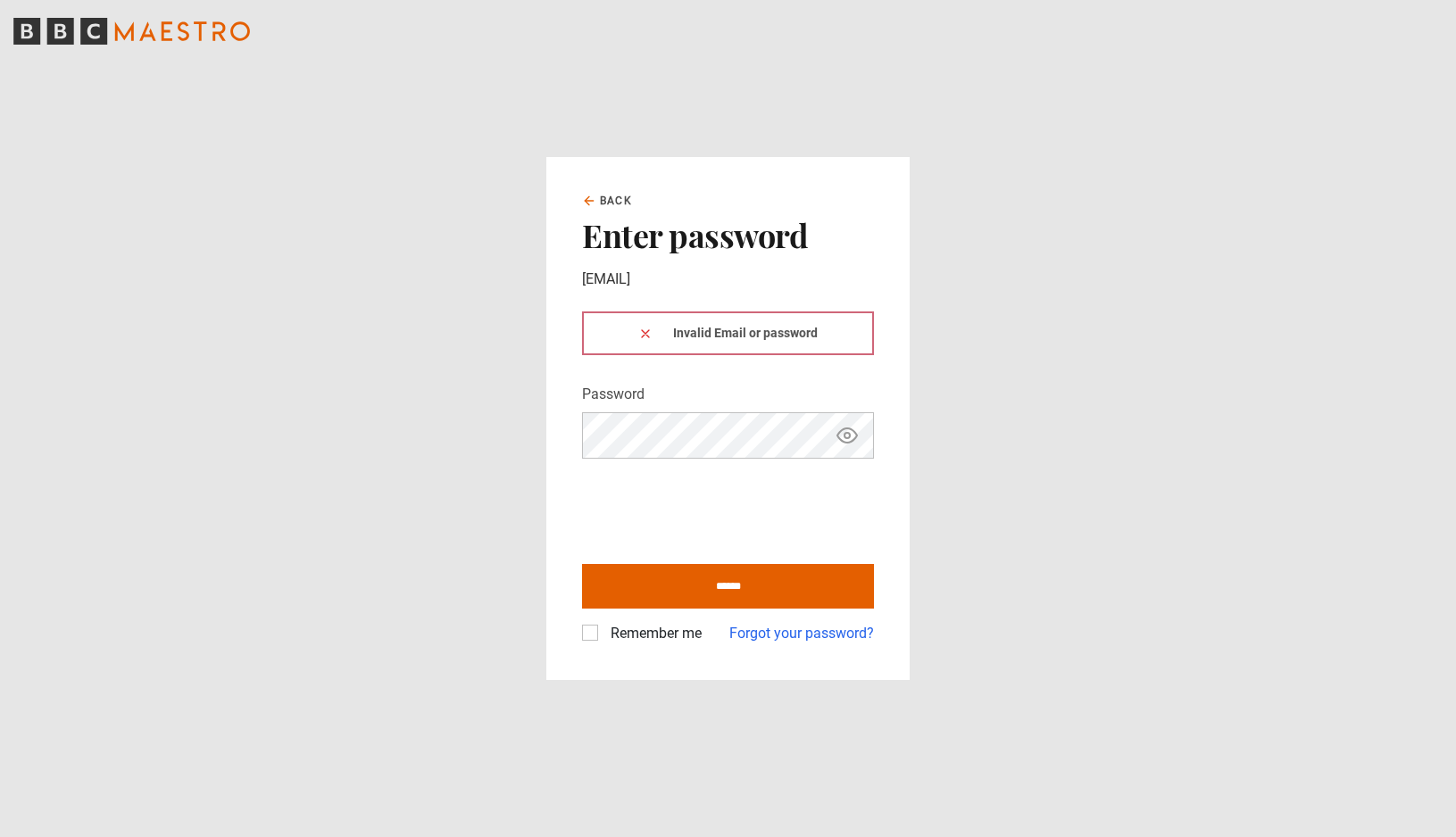 scroll, scrollTop: 0, scrollLeft: 0, axis: both 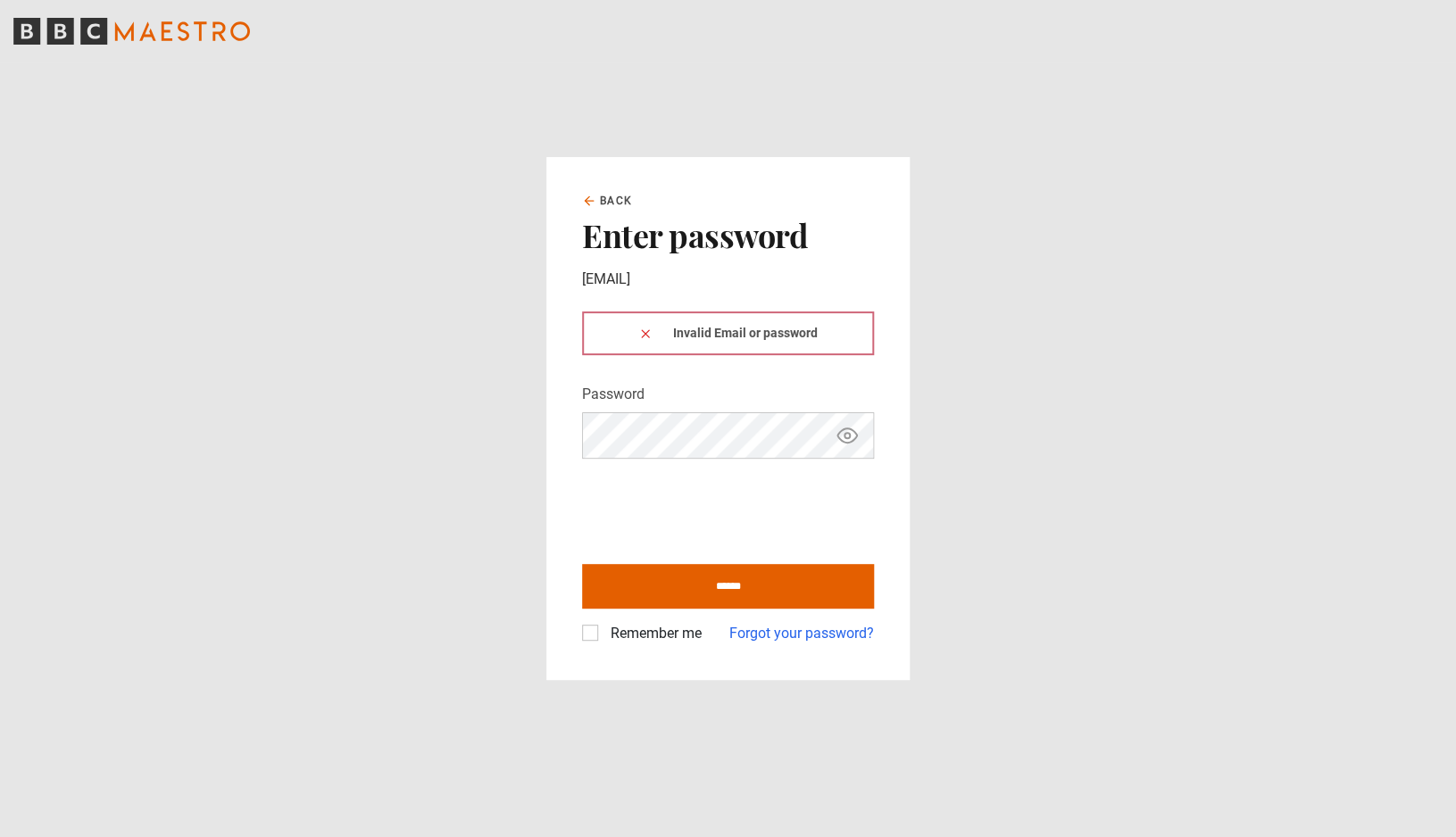 click 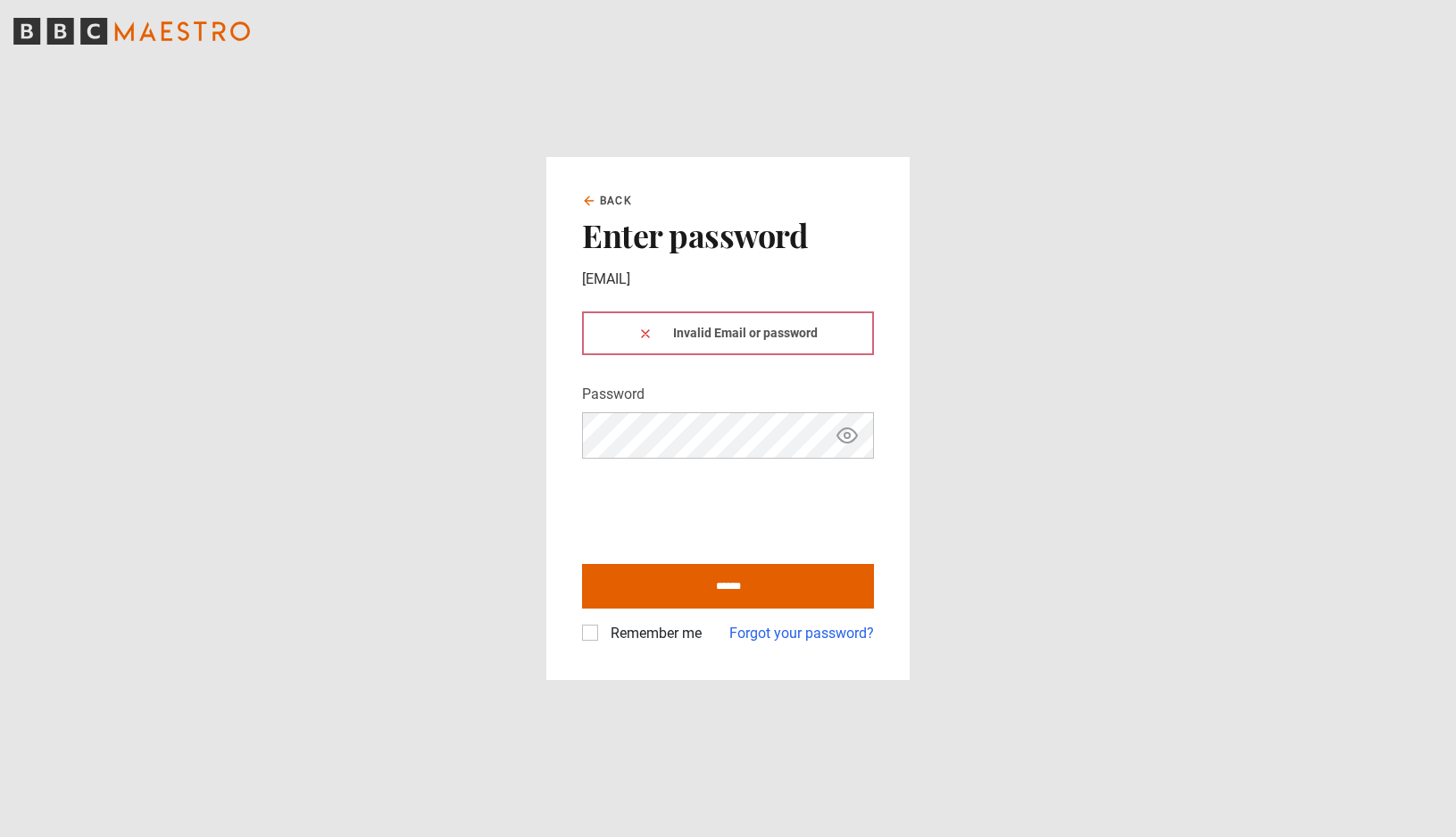 scroll, scrollTop: 0, scrollLeft: 0, axis: both 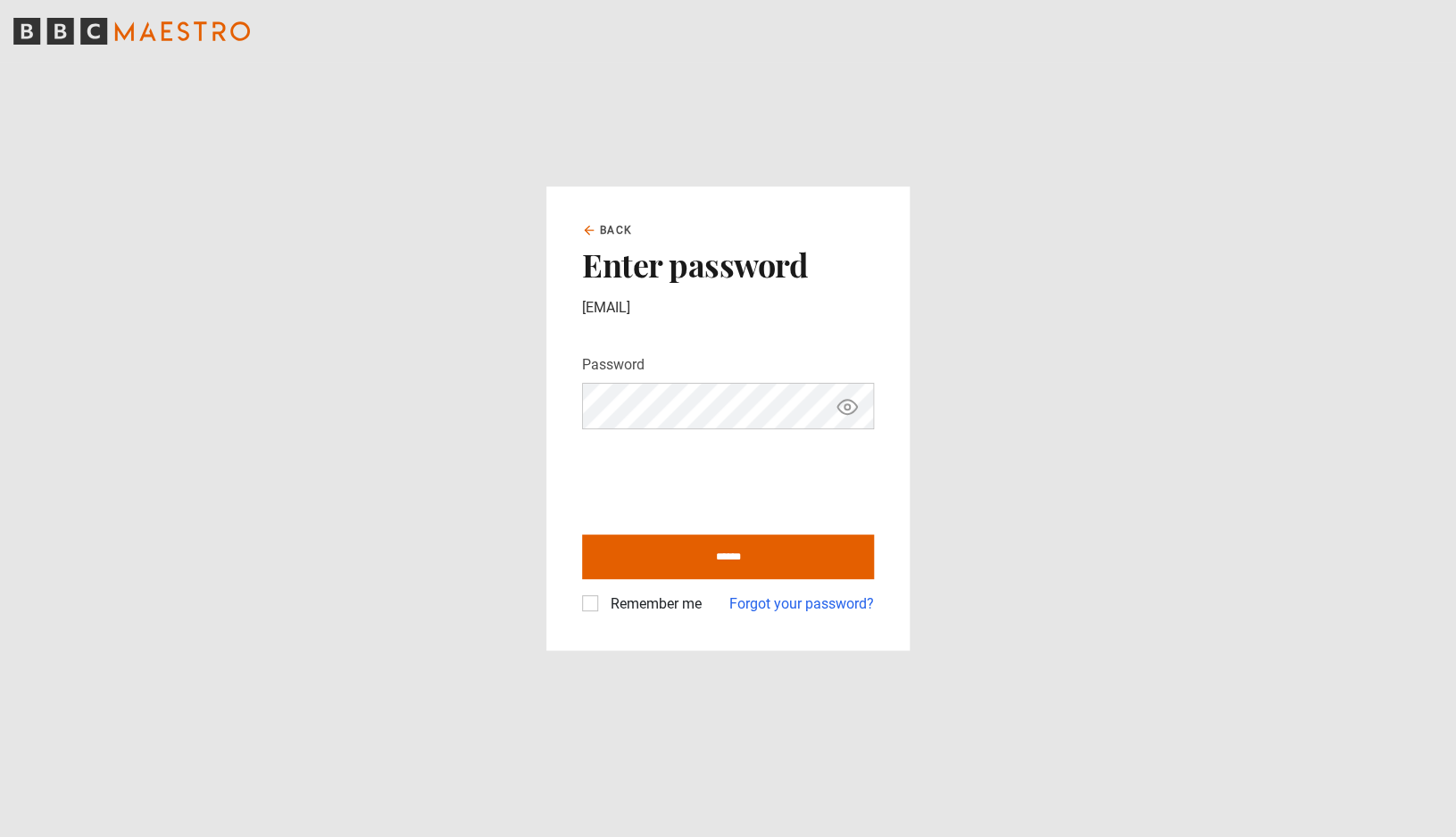 click 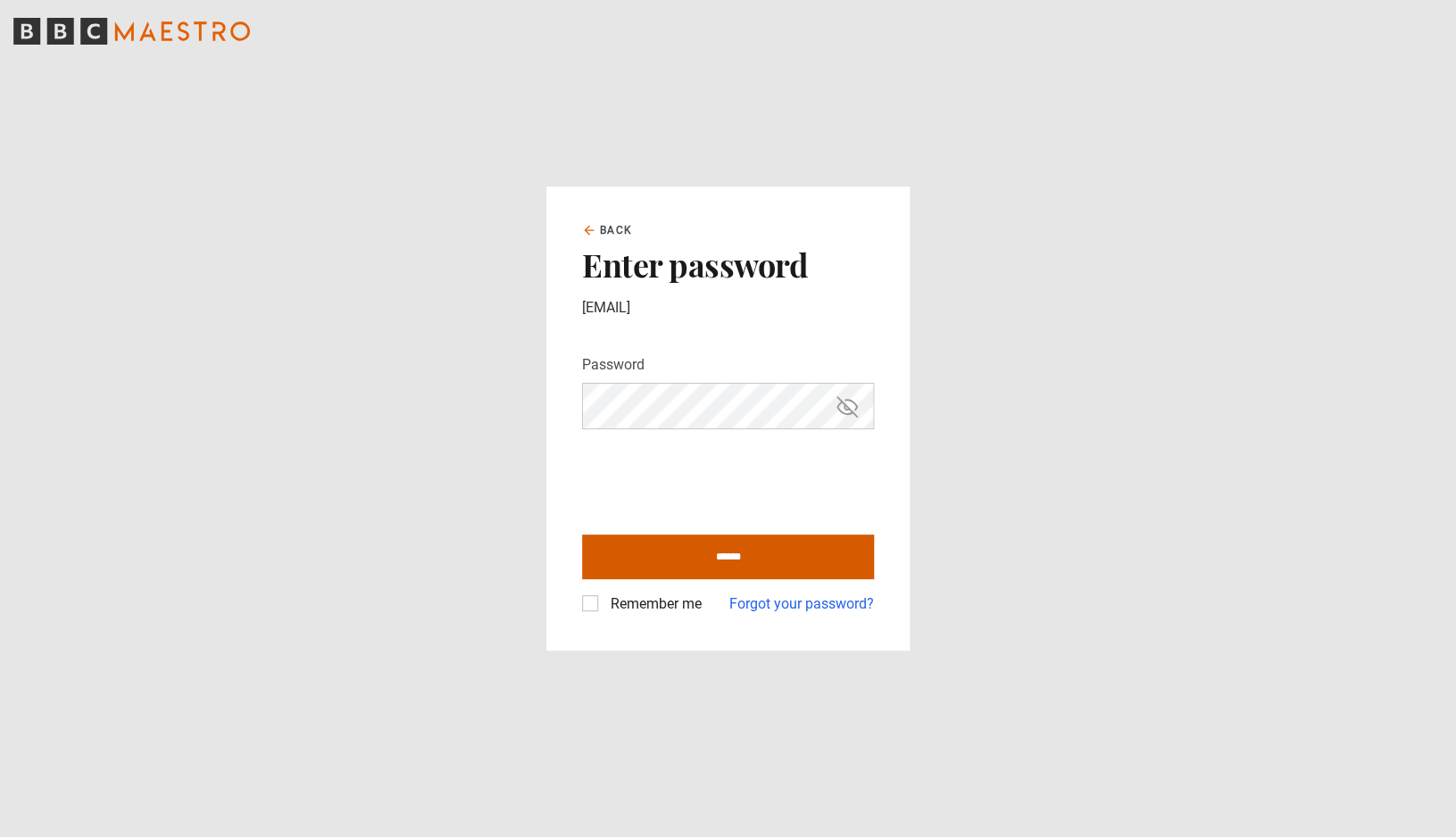click on "******" at bounding box center [728, 557] 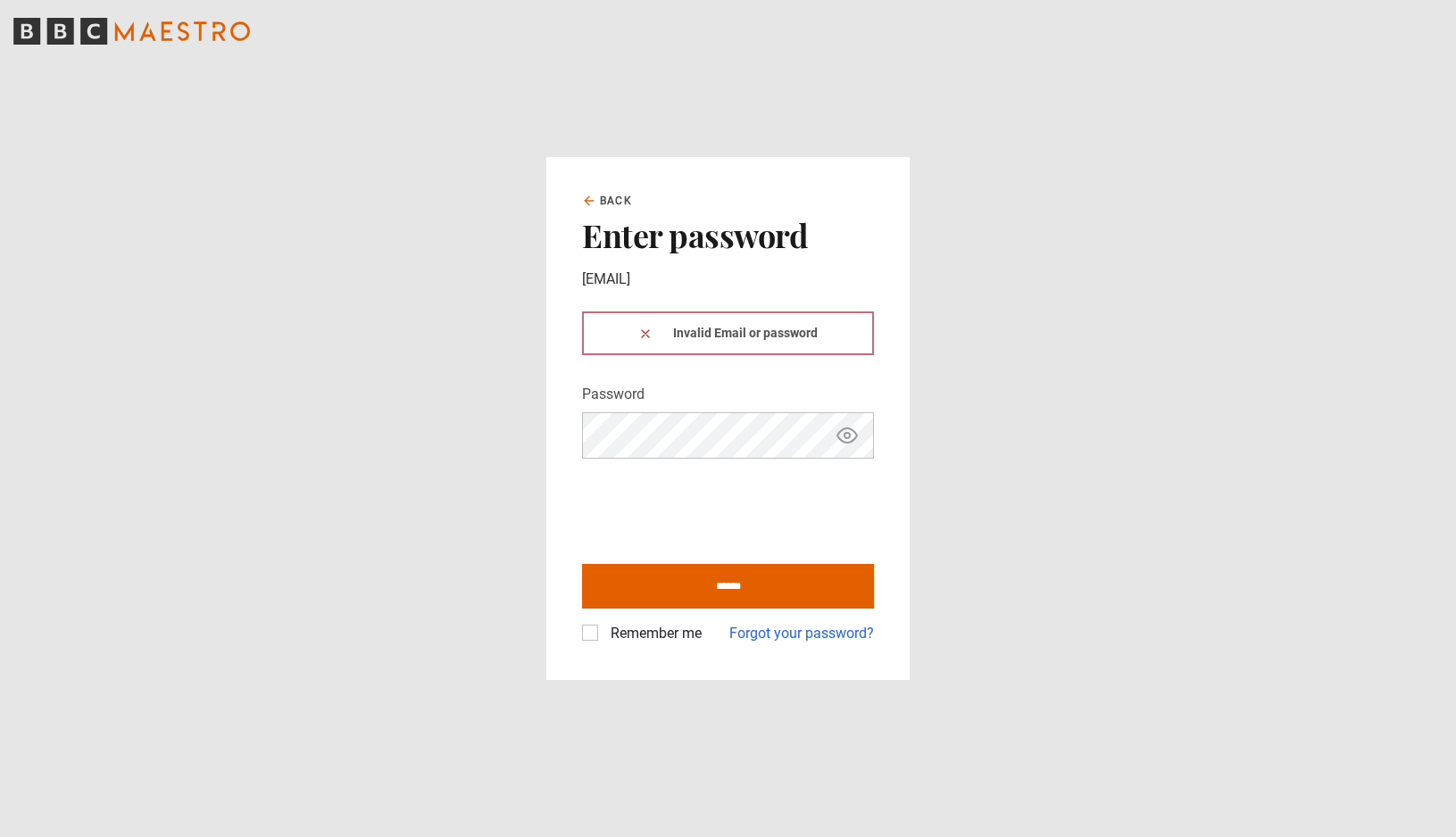 scroll, scrollTop: 0, scrollLeft: 0, axis: both 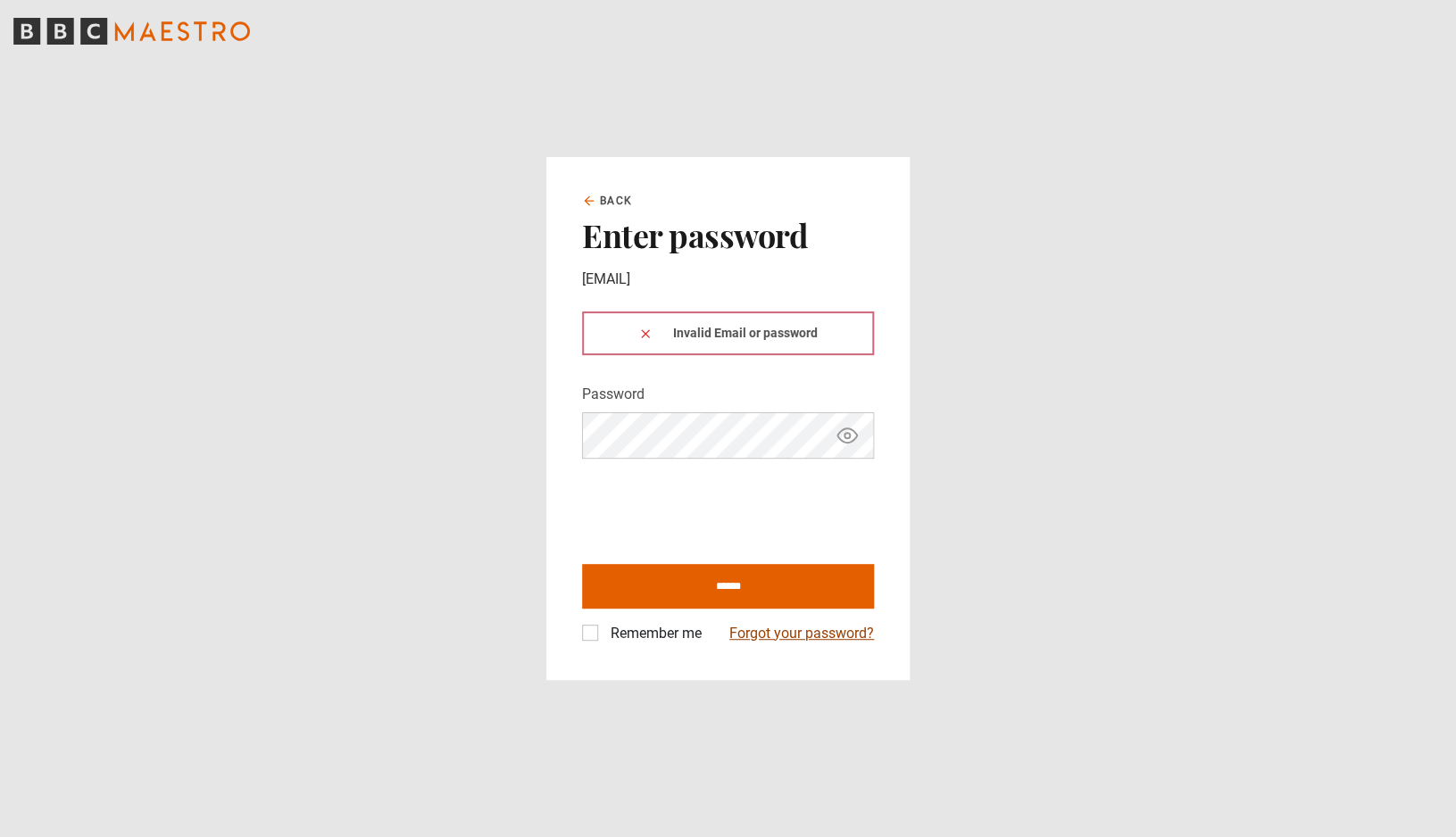 click on "Forgot your password?" at bounding box center (802, 634) 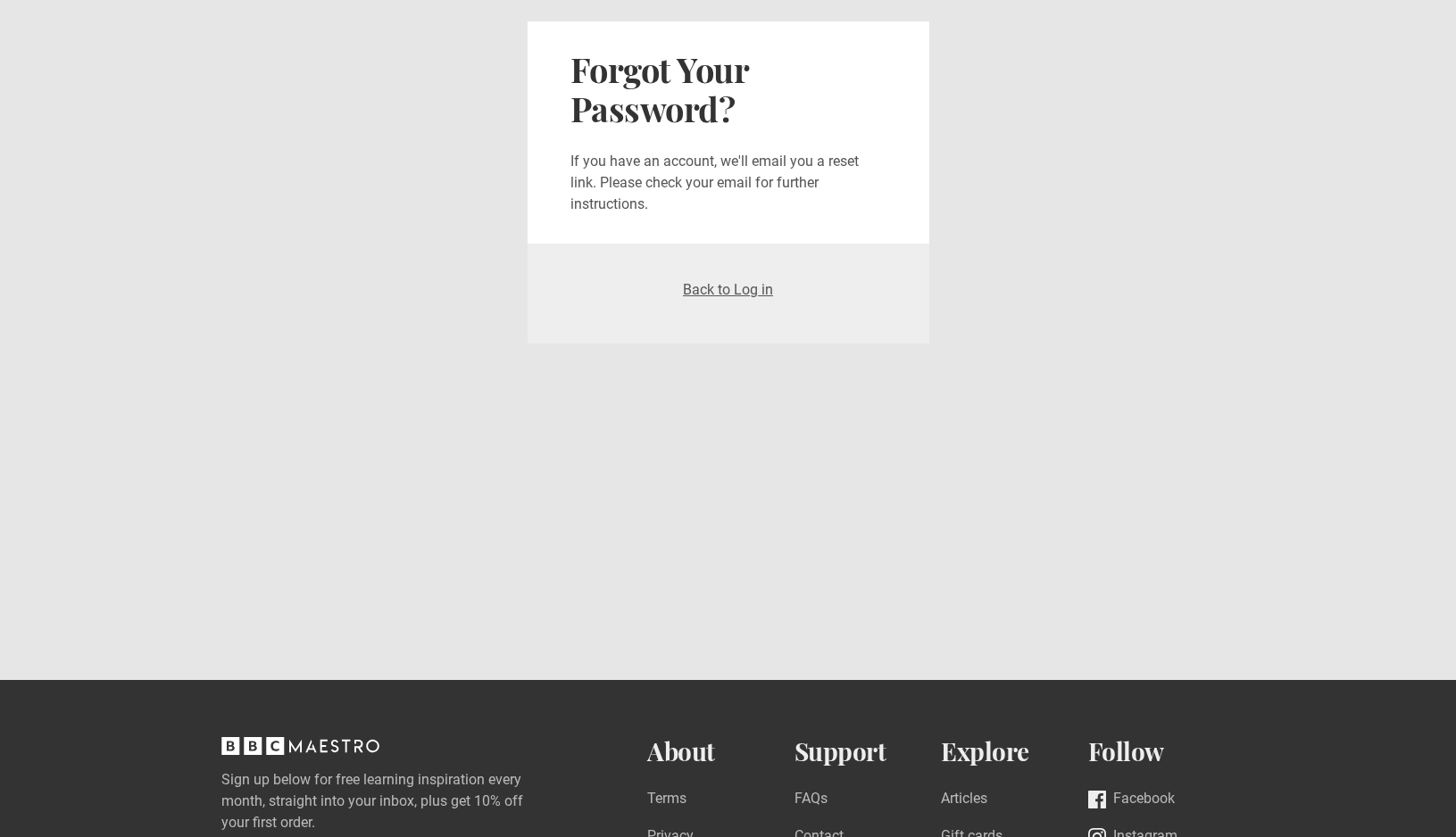 scroll, scrollTop: 0, scrollLeft: 0, axis: both 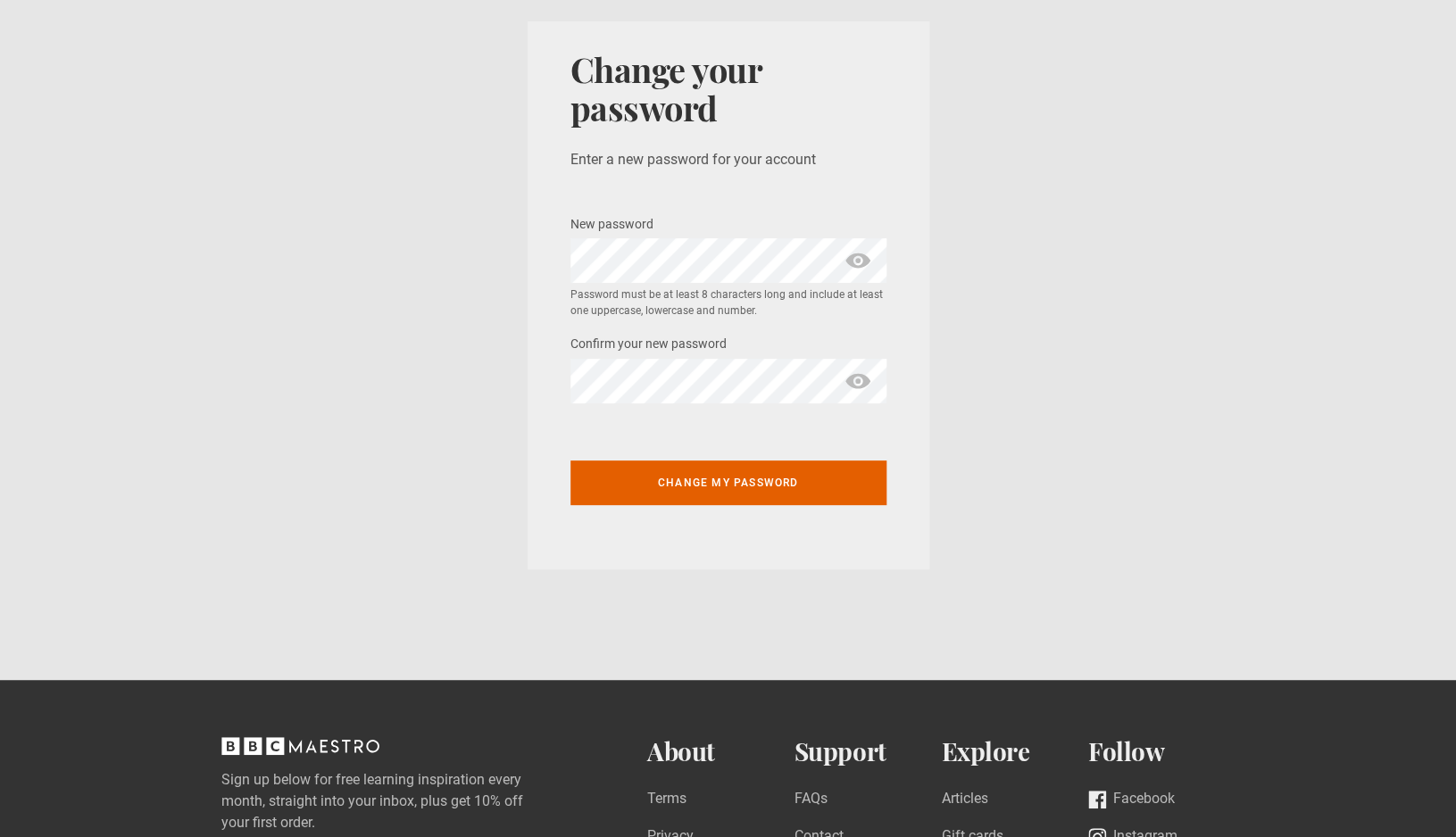 click at bounding box center (858, 261) 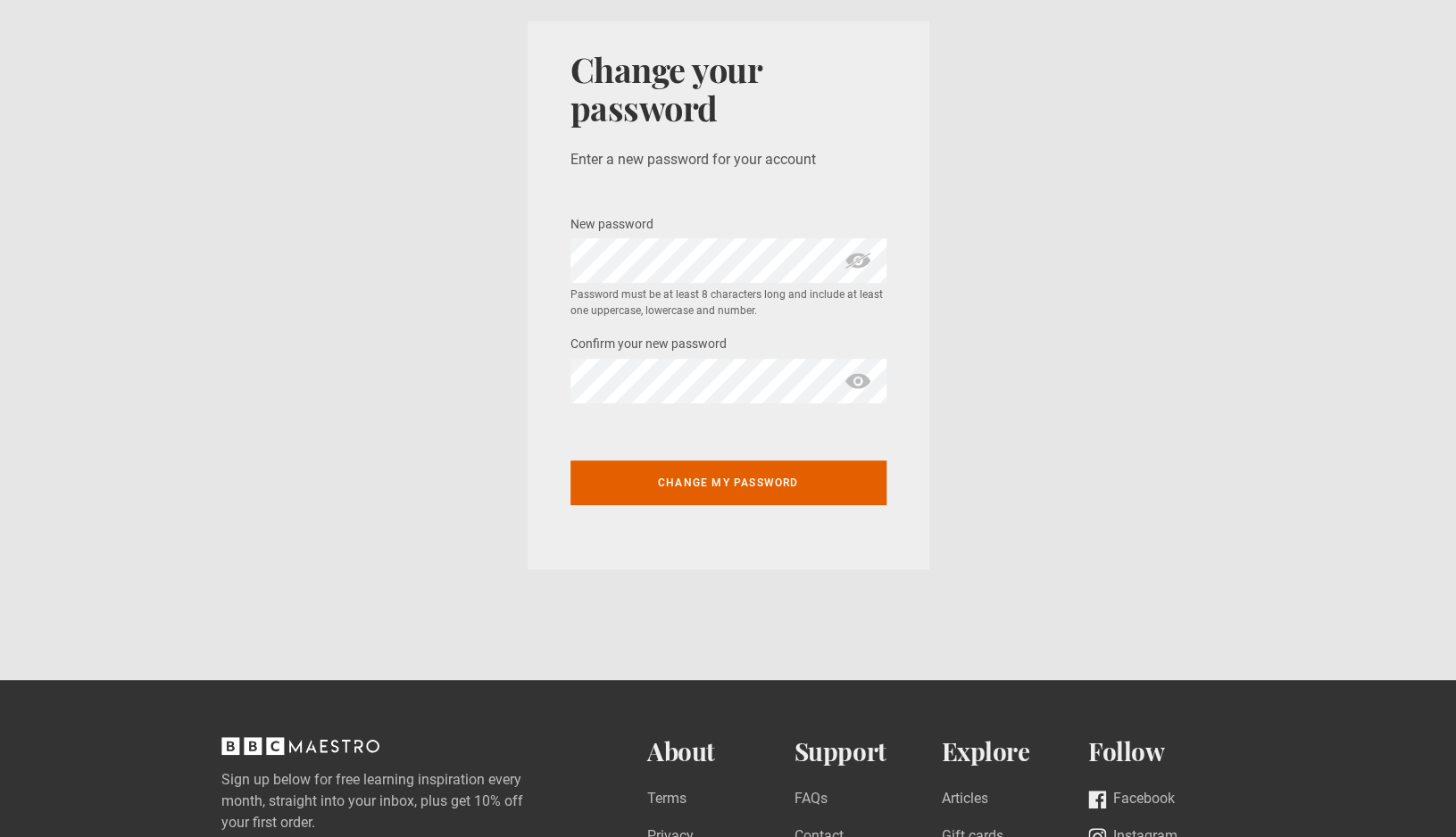click at bounding box center (858, 381) 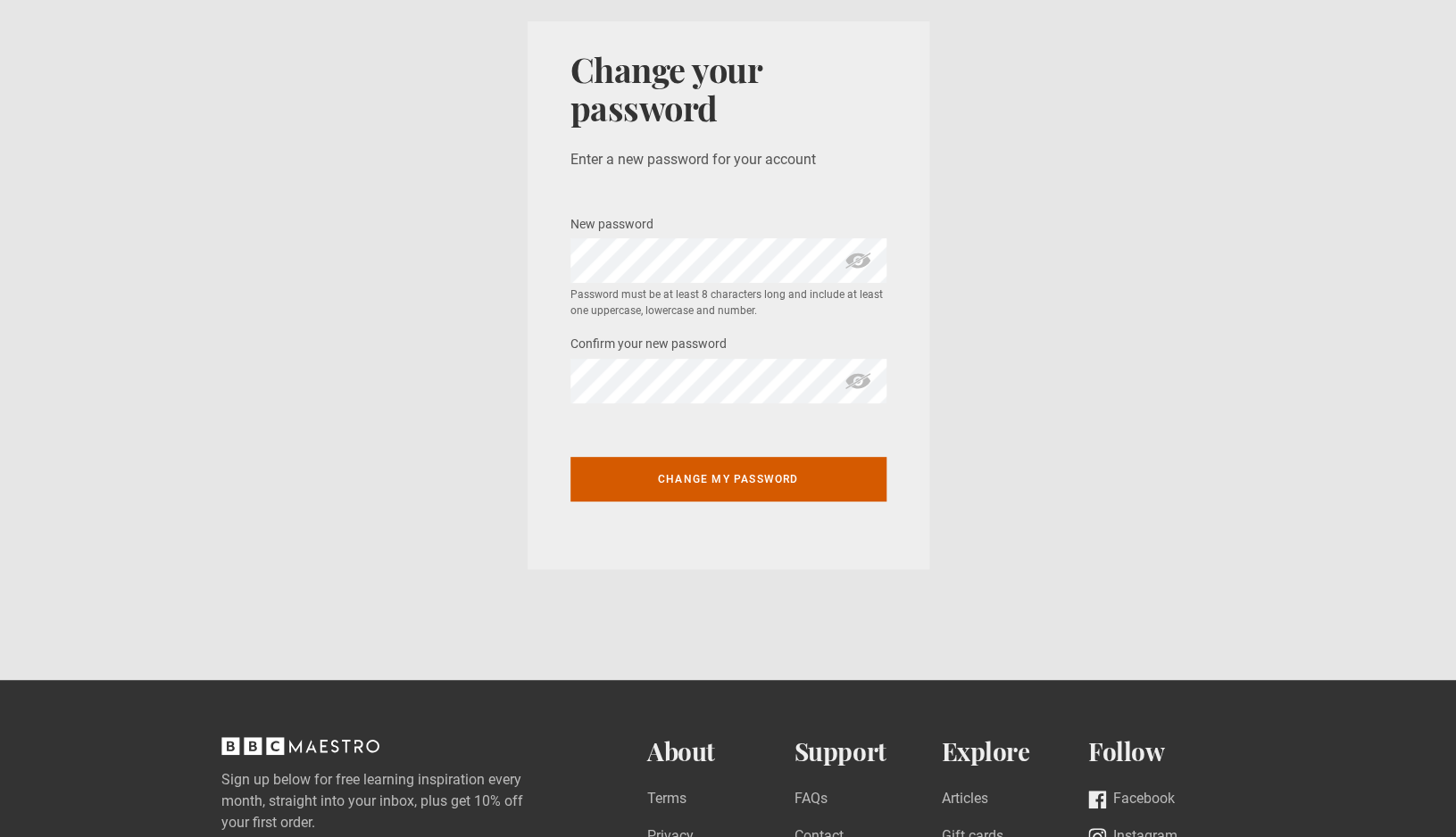 click on "Change my password" at bounding box center [728, 479] 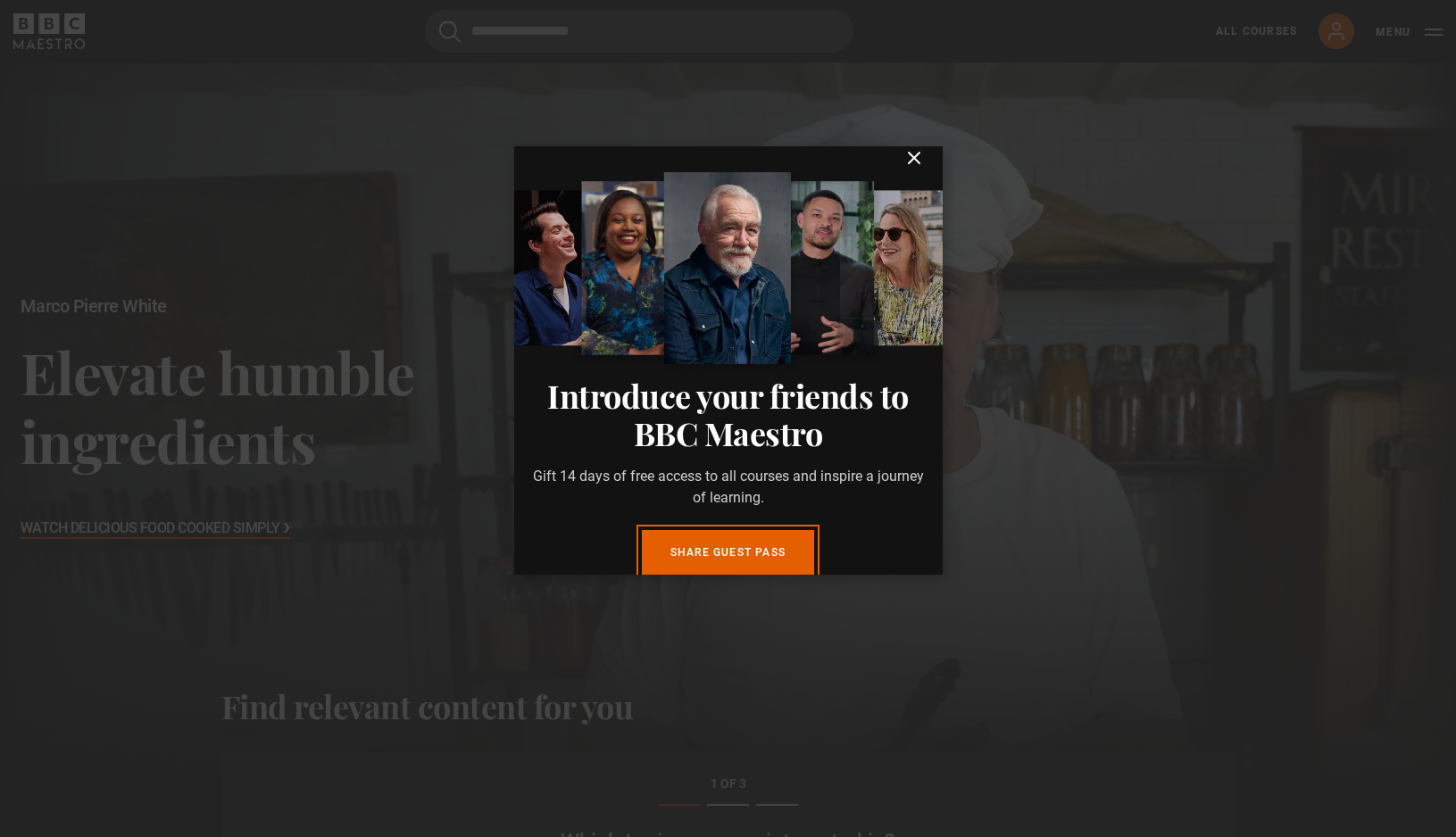scroll, scrollTop: 0, scrollLeft: 0, axis: both 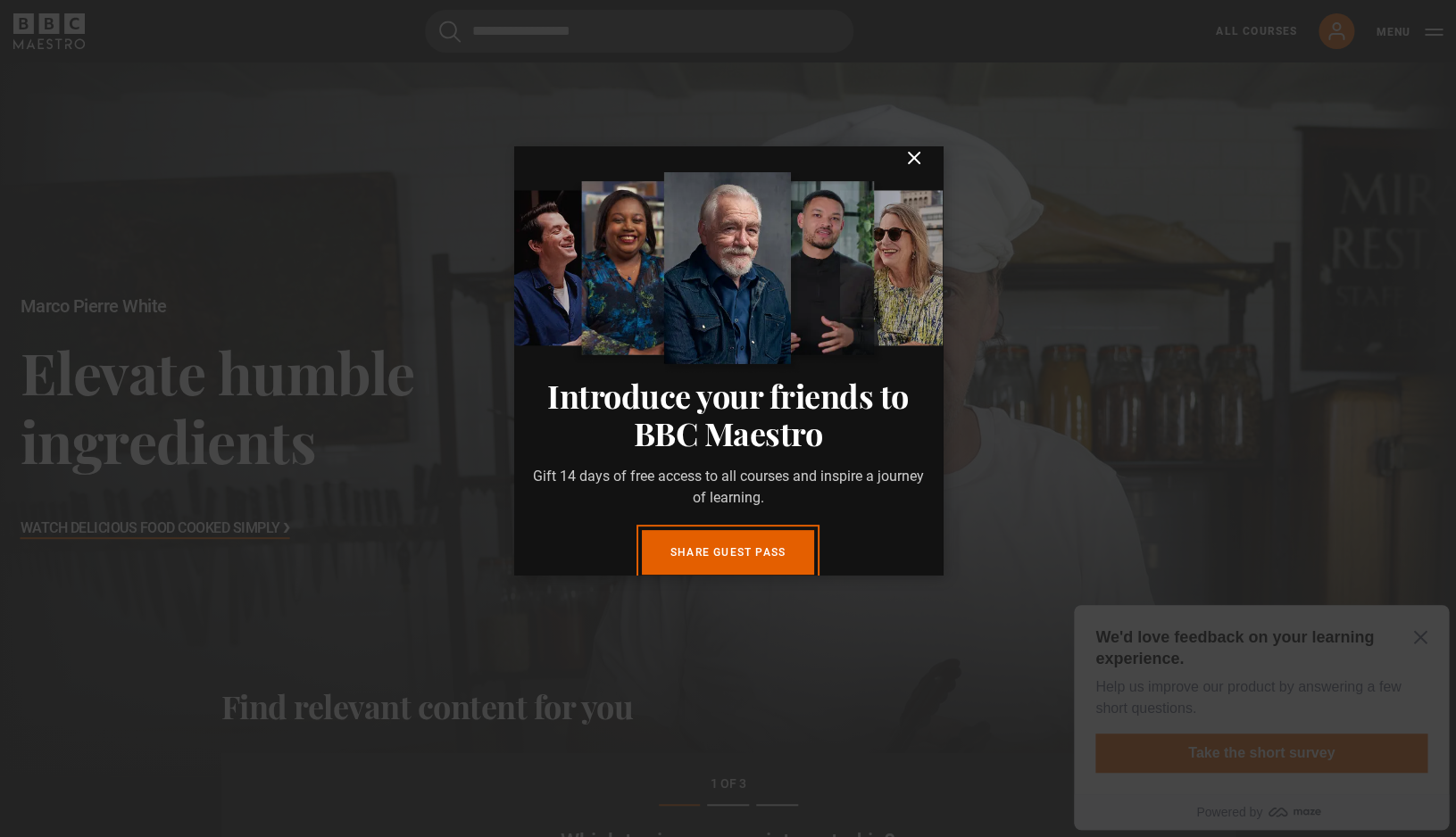 click 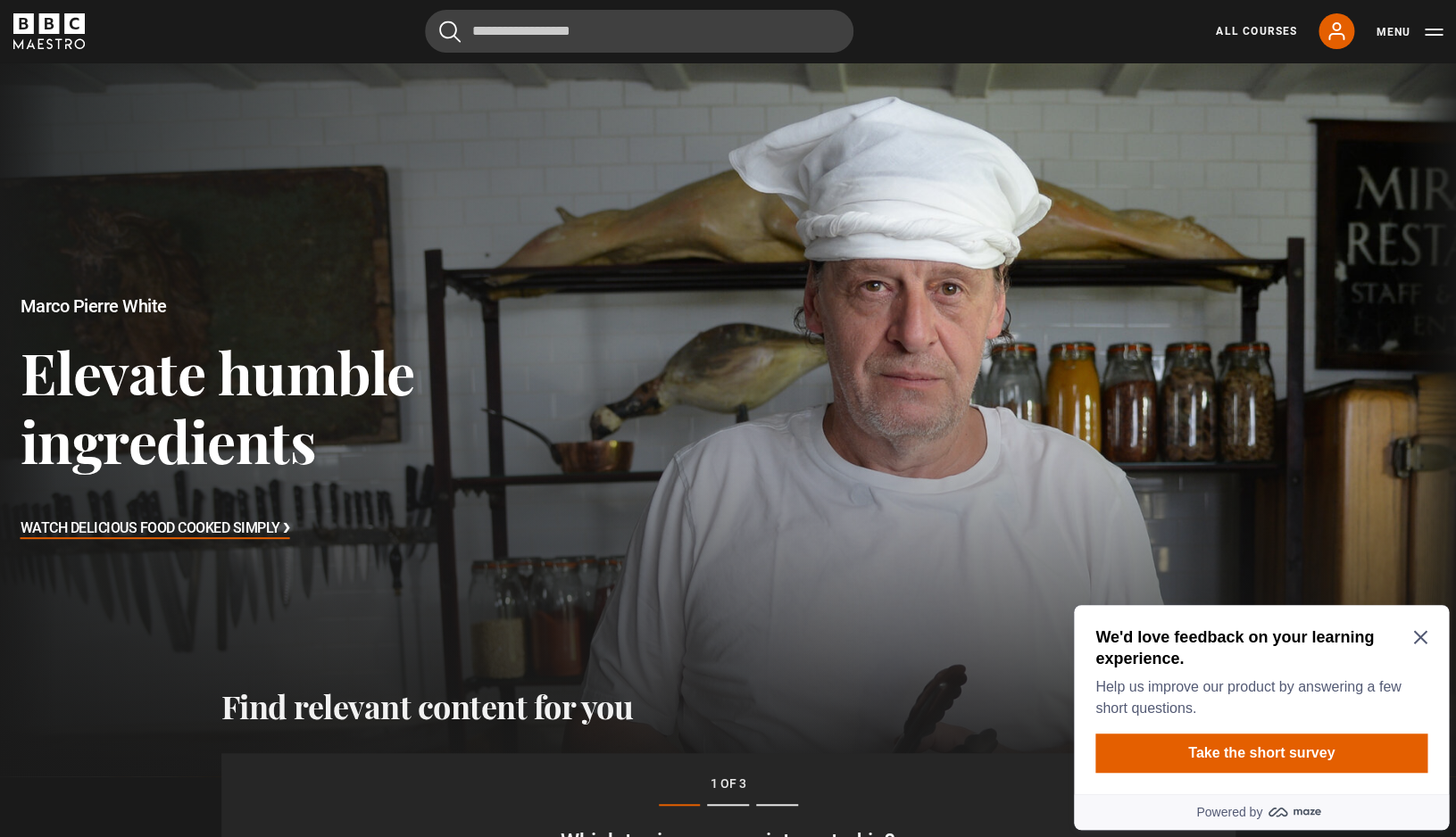 scroll, scrollTop: 0, scrollLeft: 0, axis: both 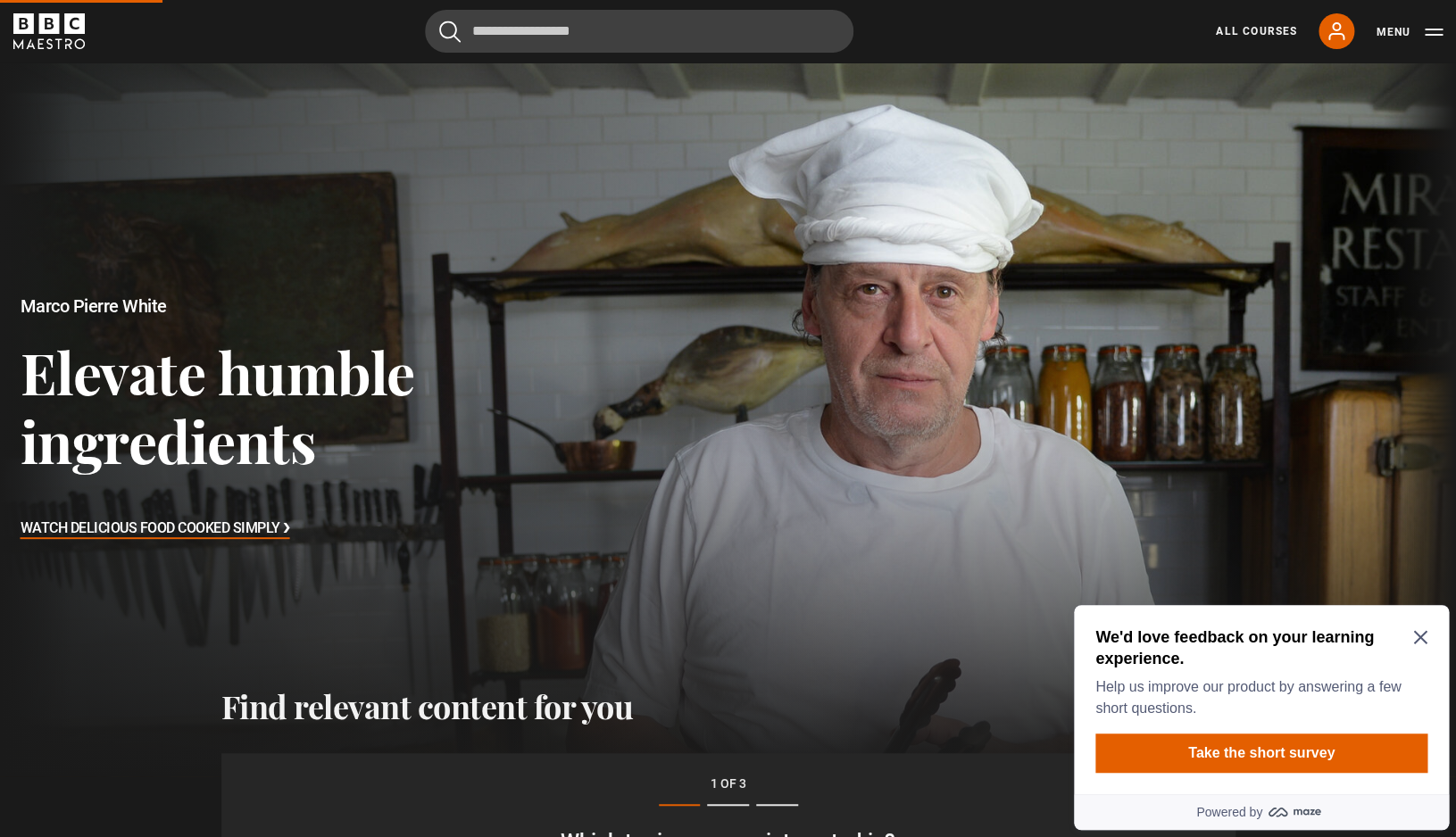 click on "All Courses
My Account
Search
Menu" at bounding box center [1319, 31] 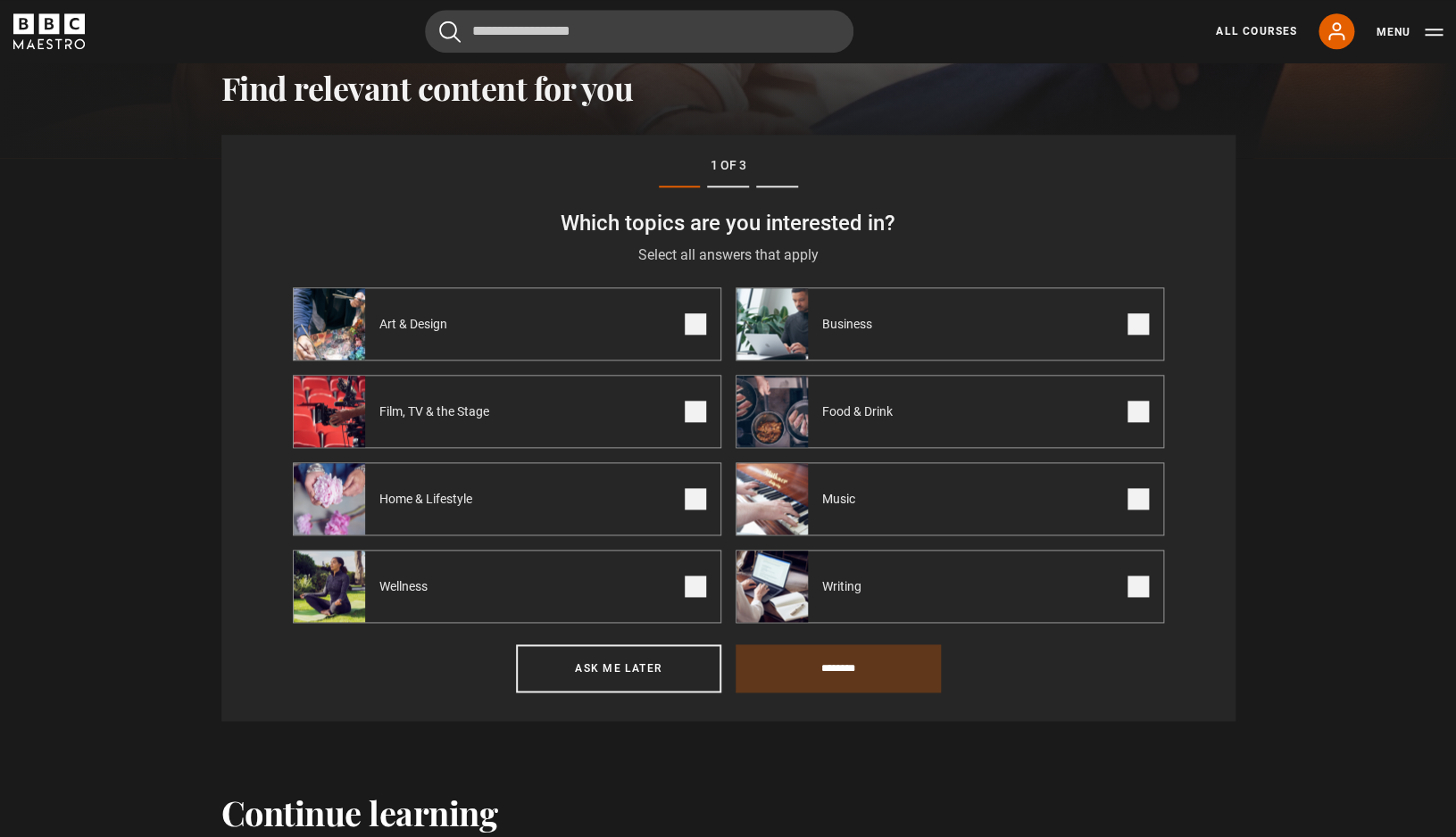 scroll, scrollTop: 619, scrollLeft: 0, axis: vertical 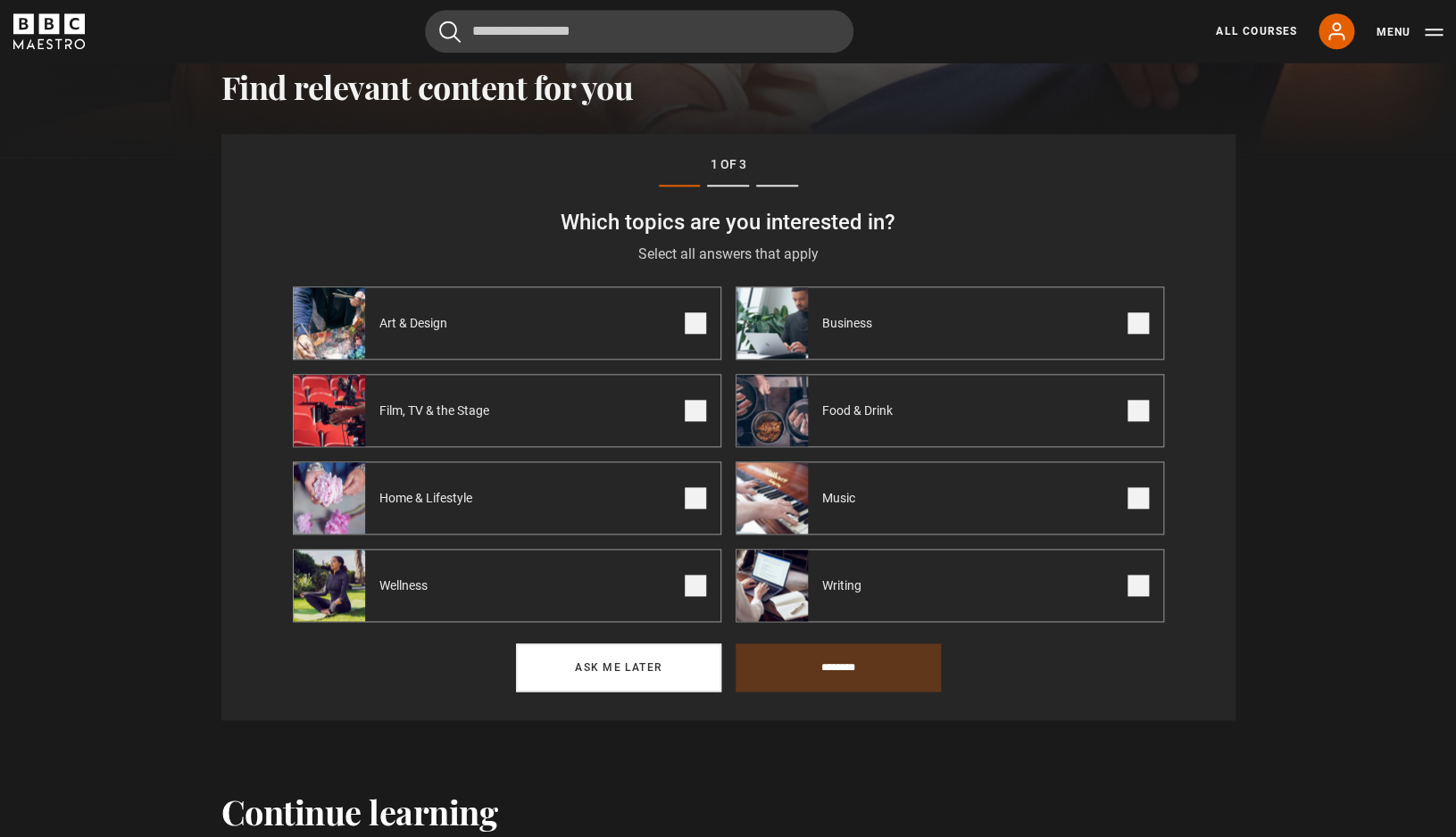 click on "Ask me later" at bounding box center [619, 667] 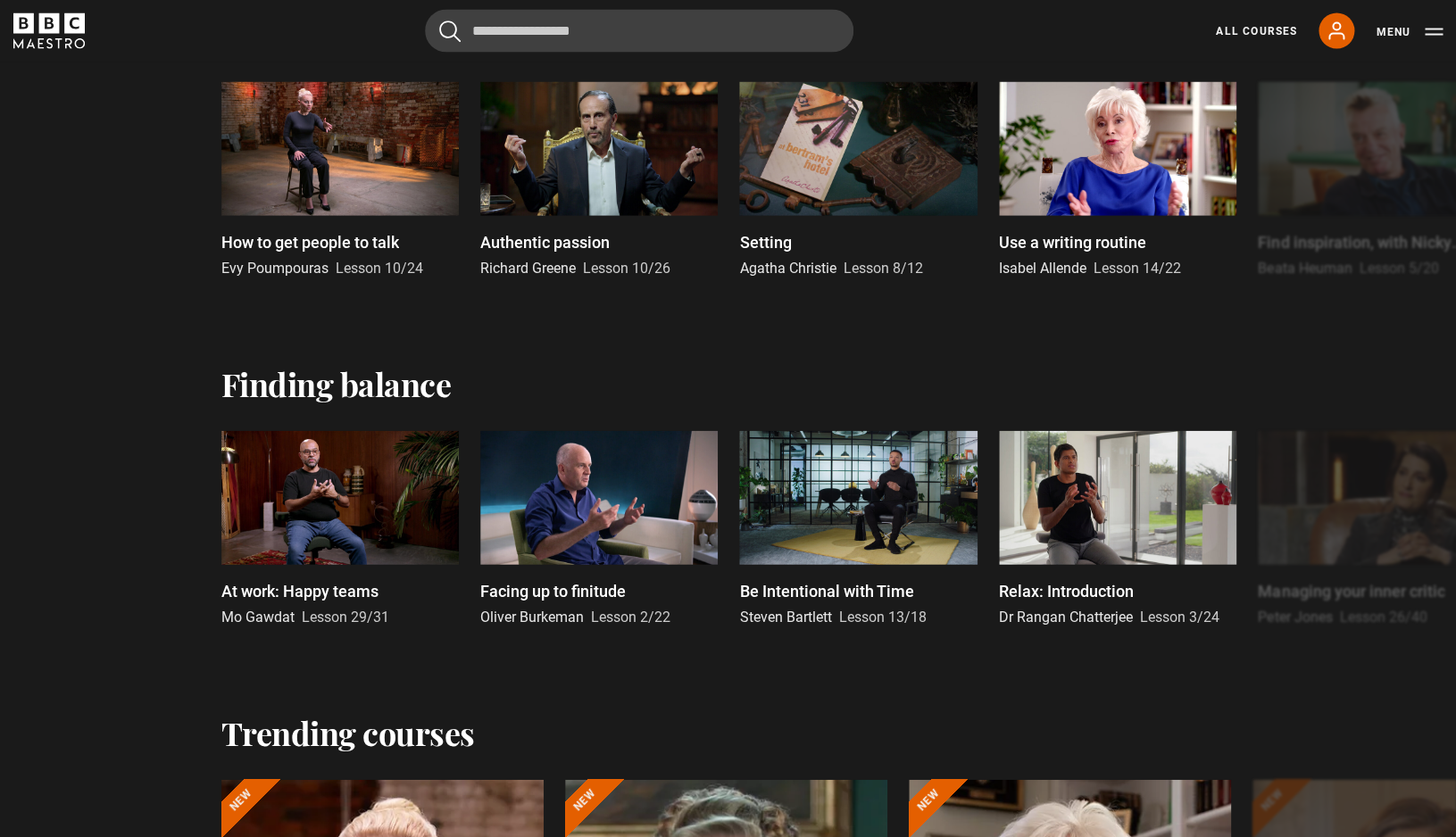 scroll, scrollTop: 1488, scrollLeft: 0, axis: vertical 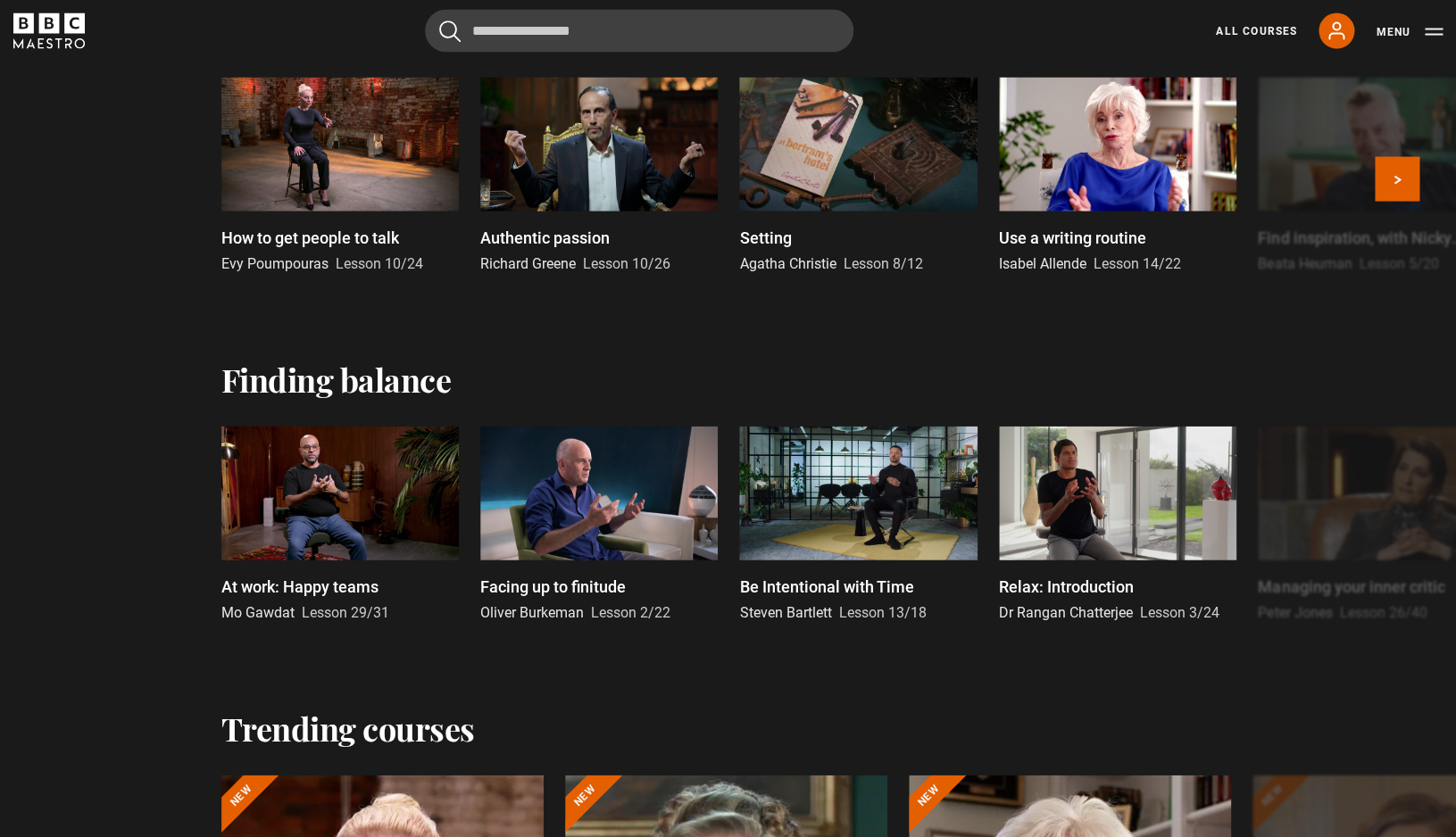 click at bounding box center [858, 145] 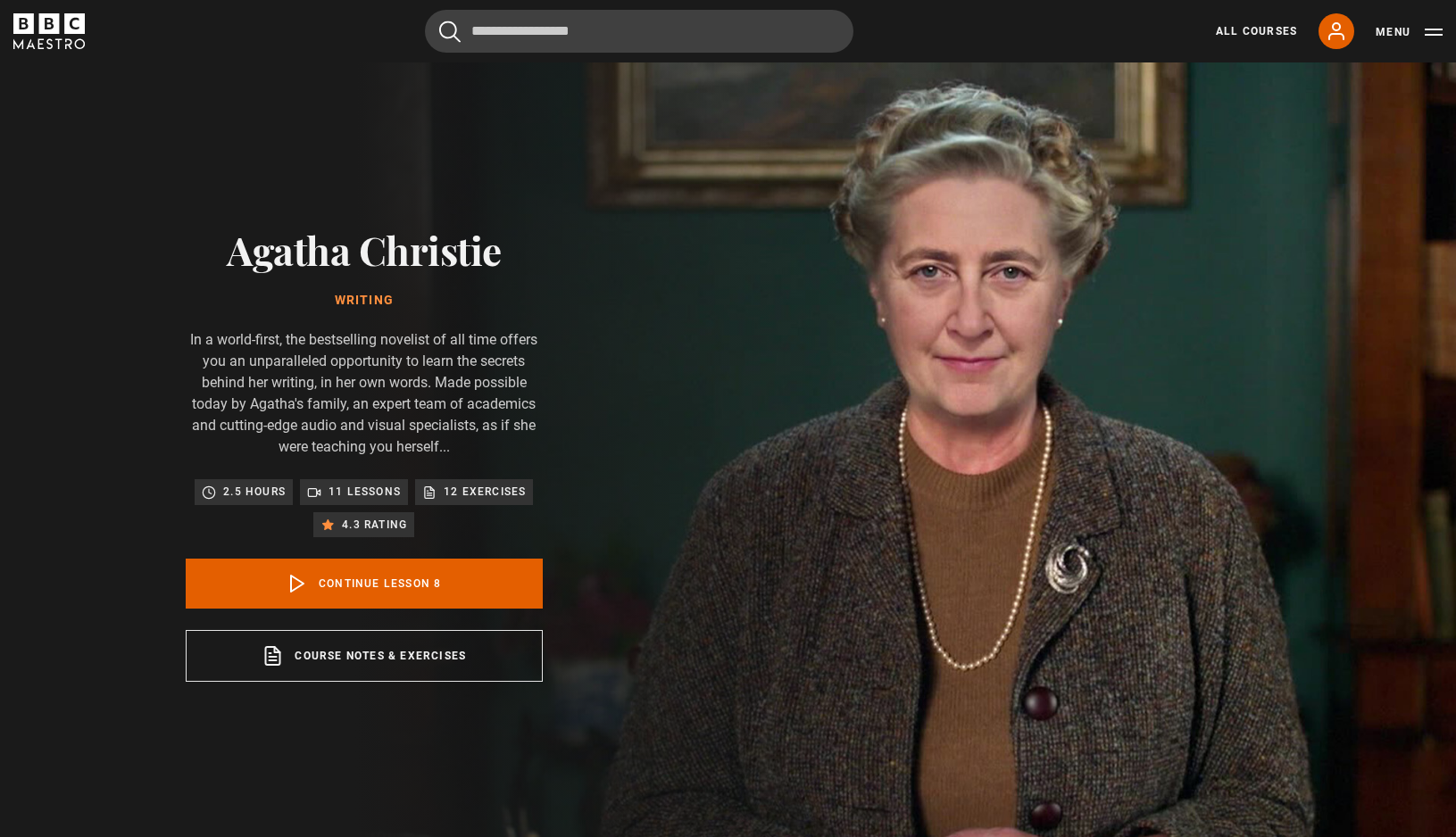 scroll, scrollTop: 762, scrollLeft: 0, axis: vertical 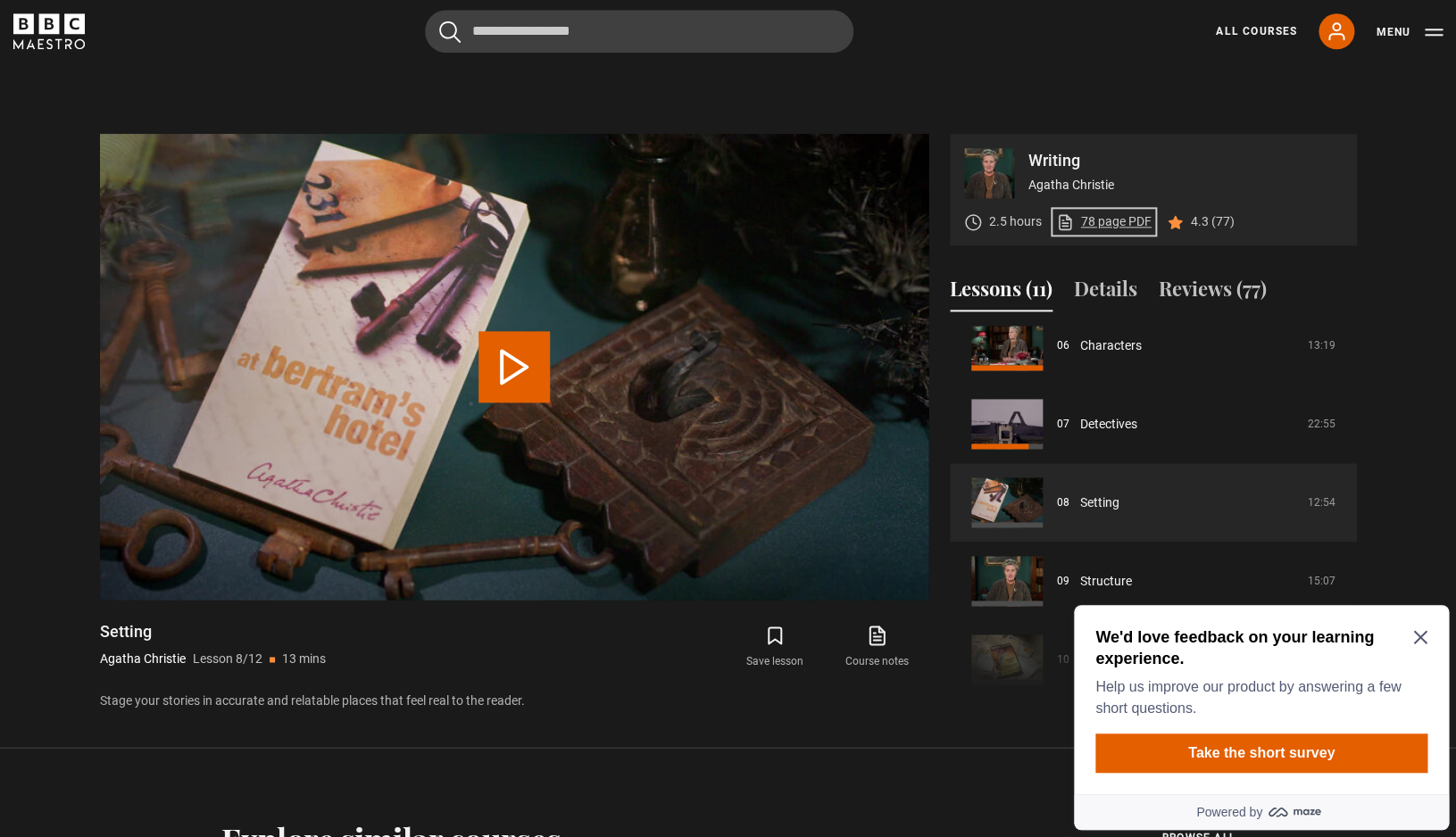 click on "78 page PDF
(opens in new tab)" at bounding box center [1103, 221] 